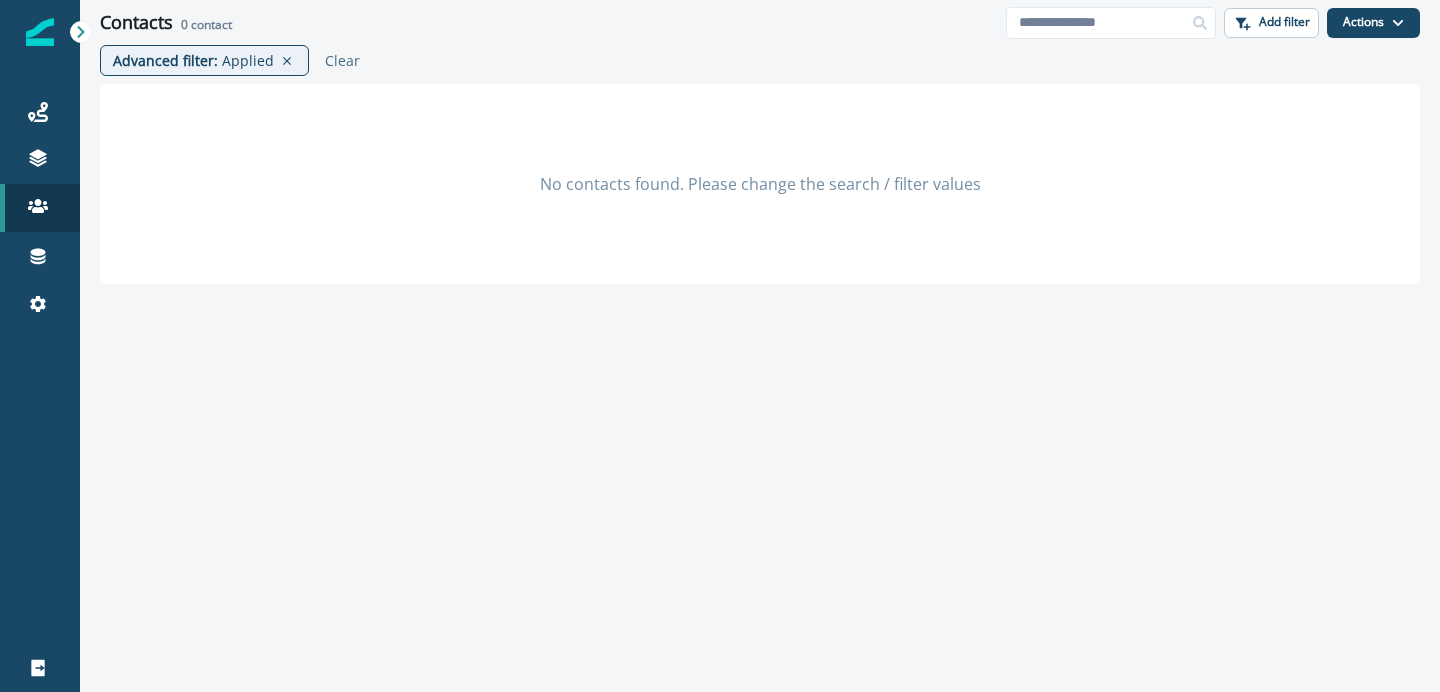 scroll, scrollTop: 0, scrollLeft: 0, axis: both 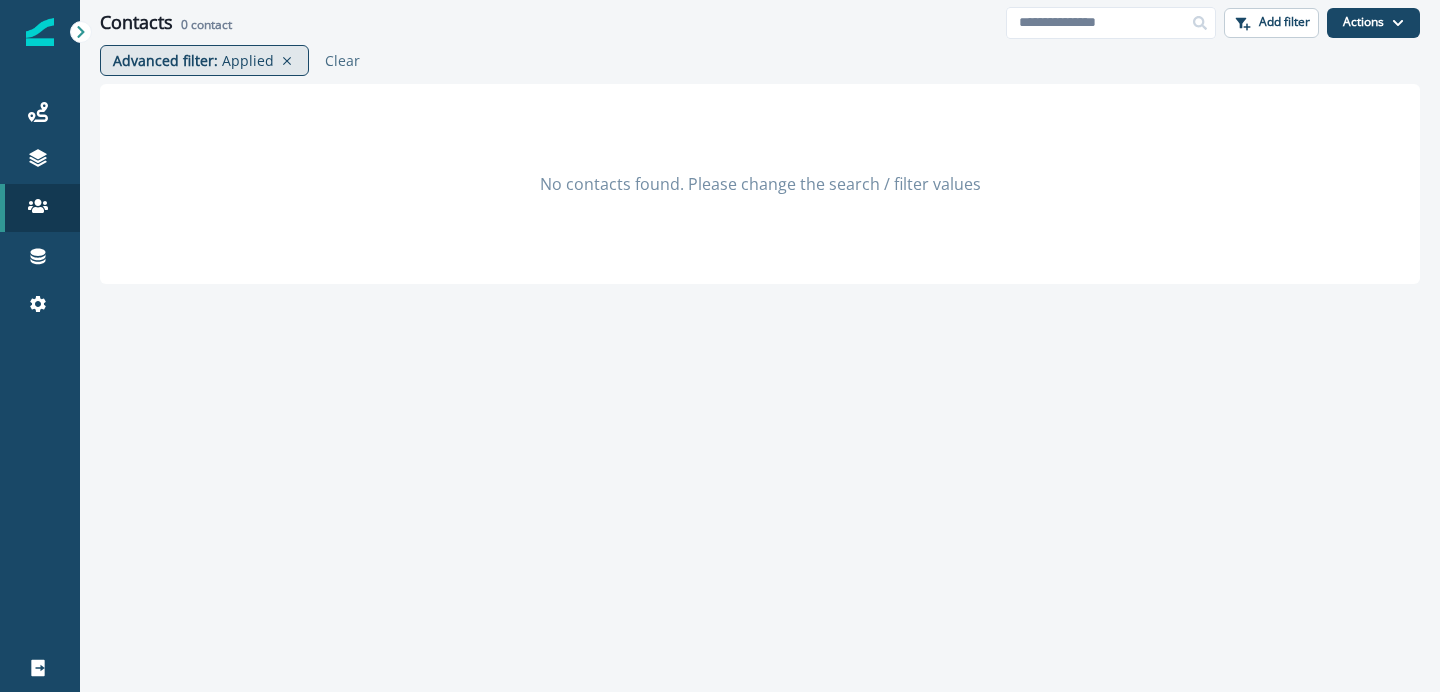 click on "Applied" at bounding box center (248, 60) 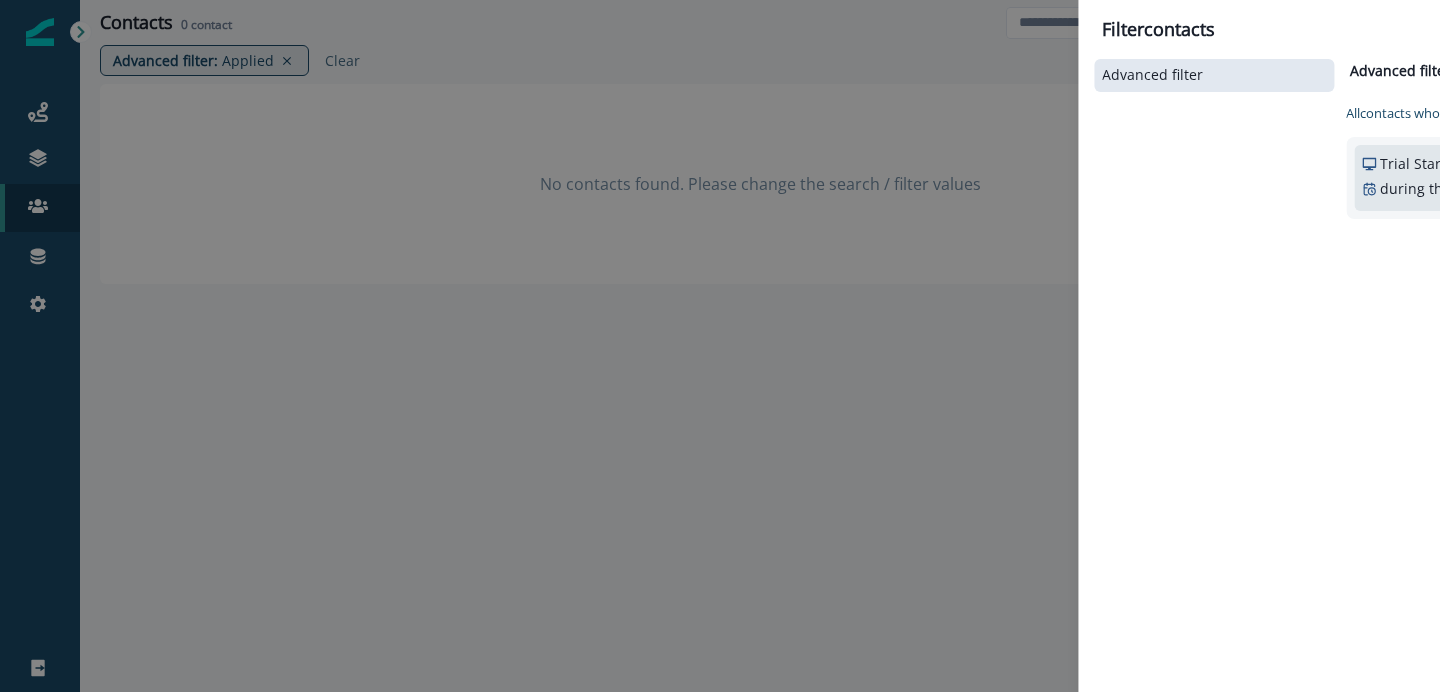 click on "Filter contacts Advanced filter Advanced filter Clear All contacts who have, Trial Started during the time frame on " [MONTH] [DAY], [YEAR] " Add frequency Add property group Add property group Cancel Apply filter" at bounding box center (720, 346) 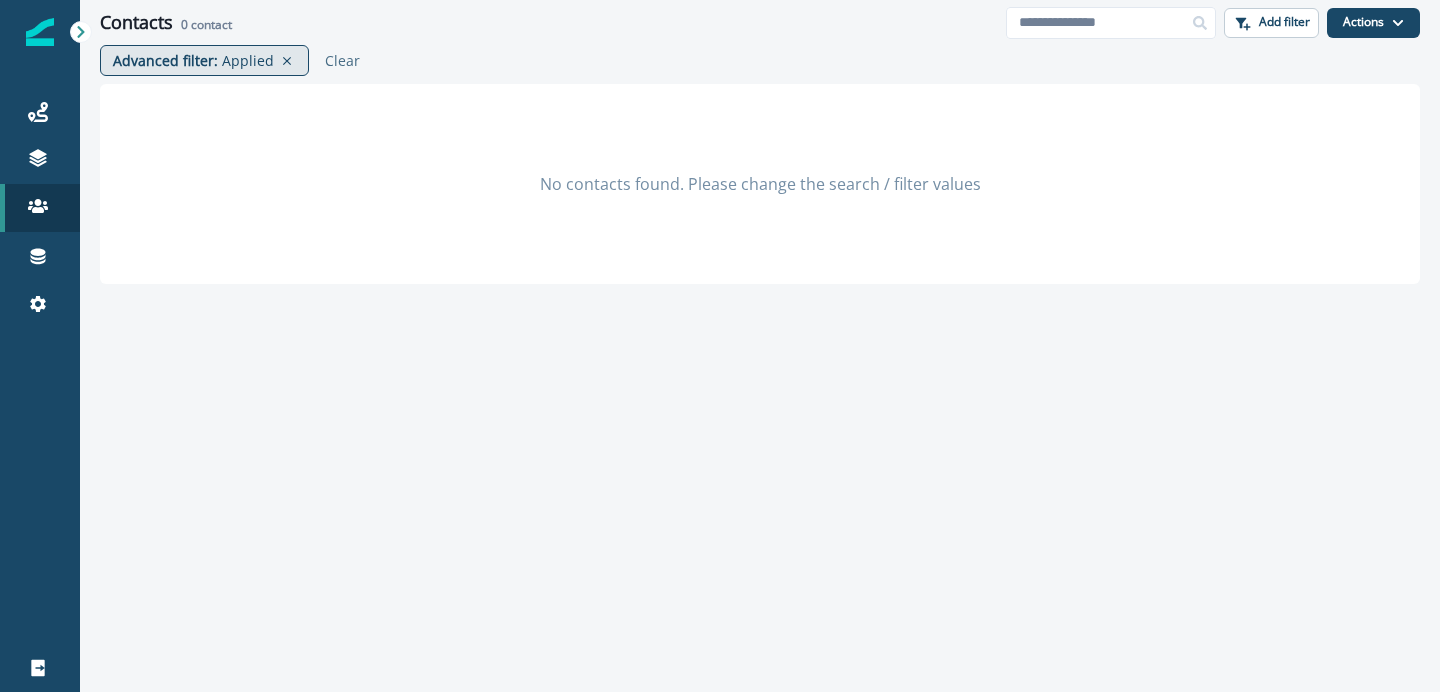 click on "Applied" at bounding box center [248, 60] 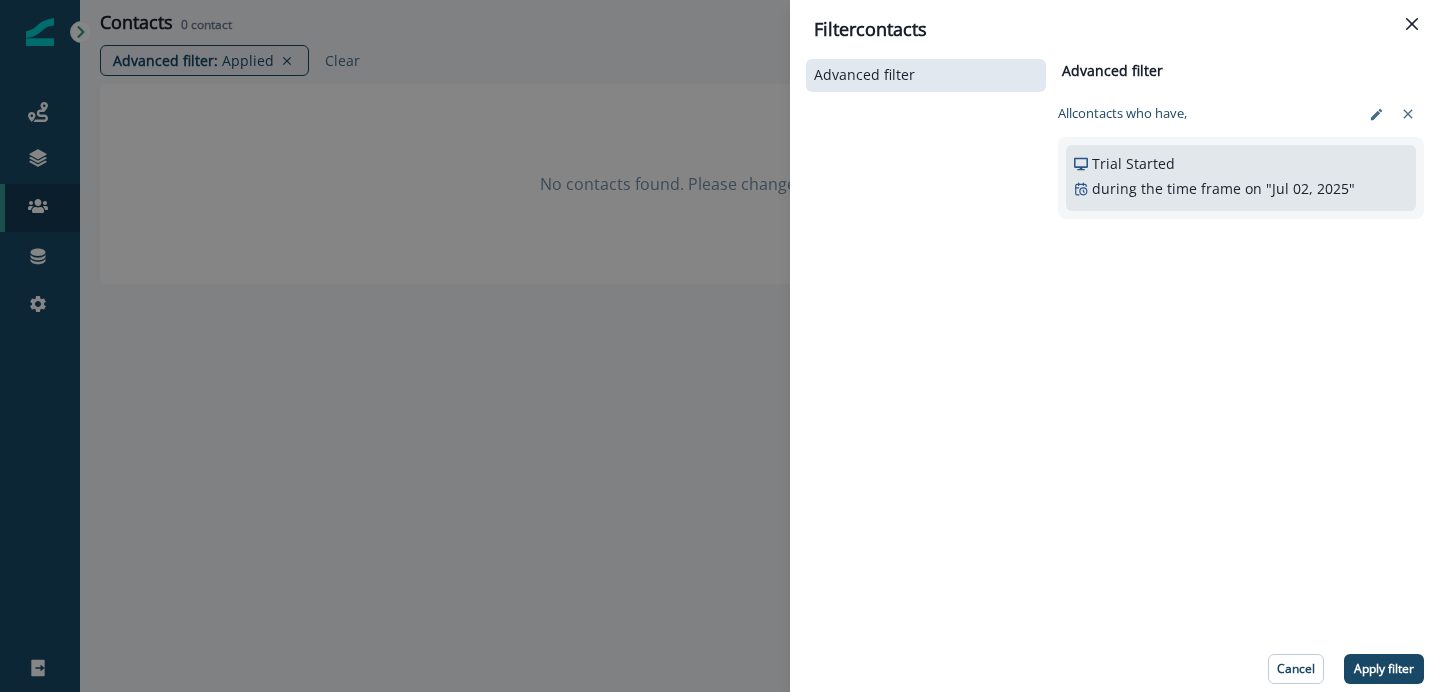 click on "during the time frame" at bounding box center [1166, 188] 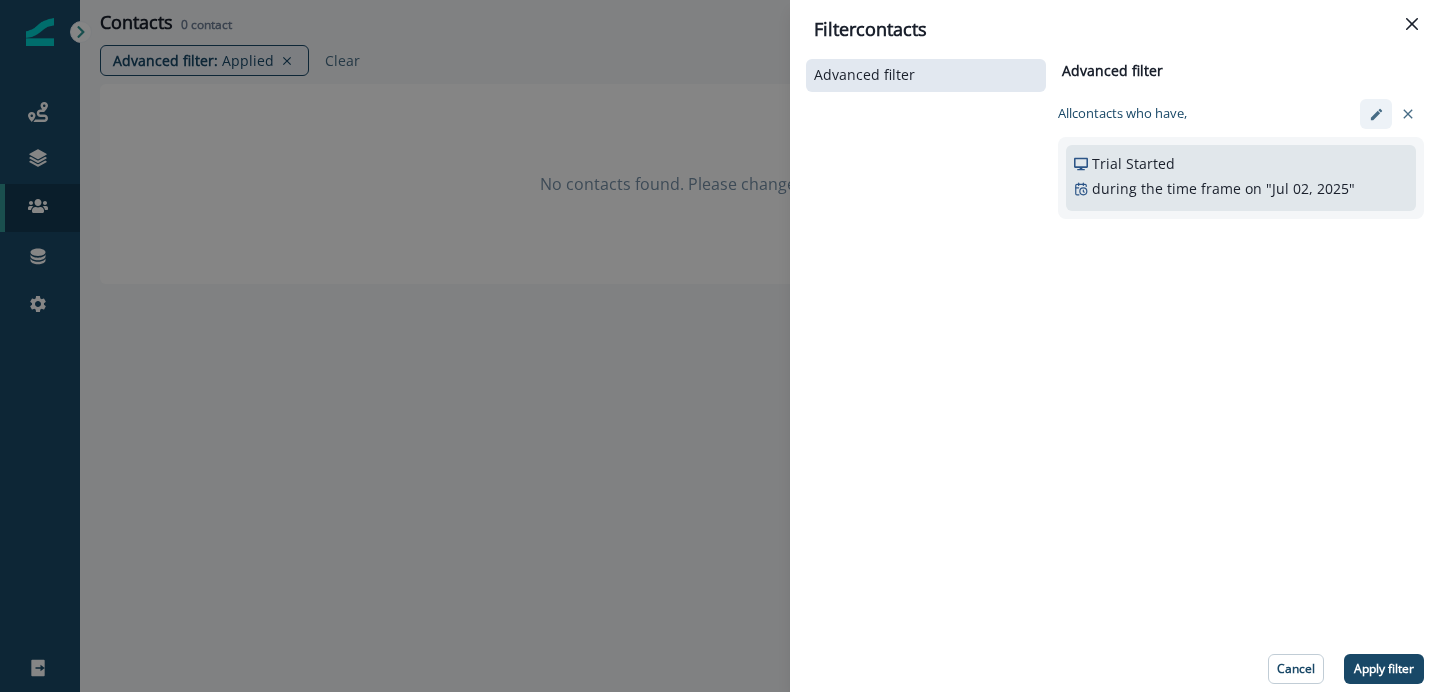 click at bounding box center [1376, 114] 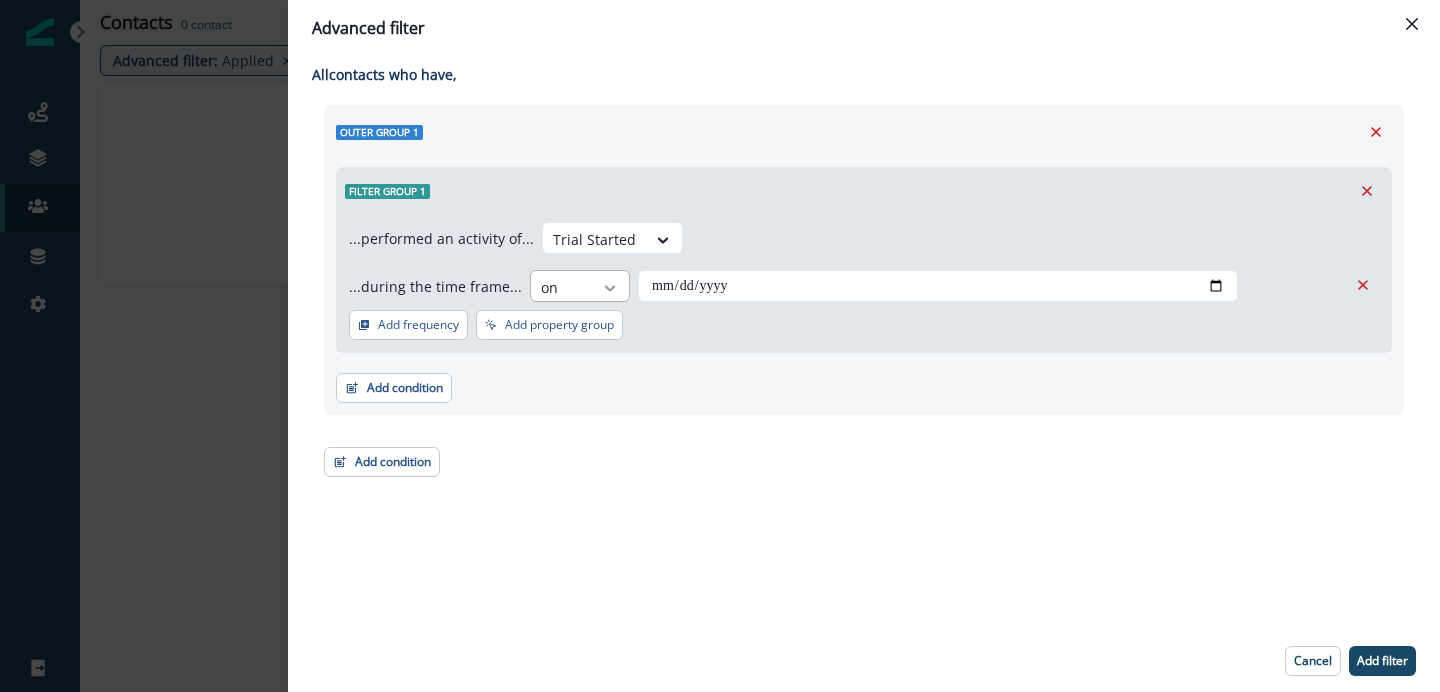 click at bounding box center (610, 288) 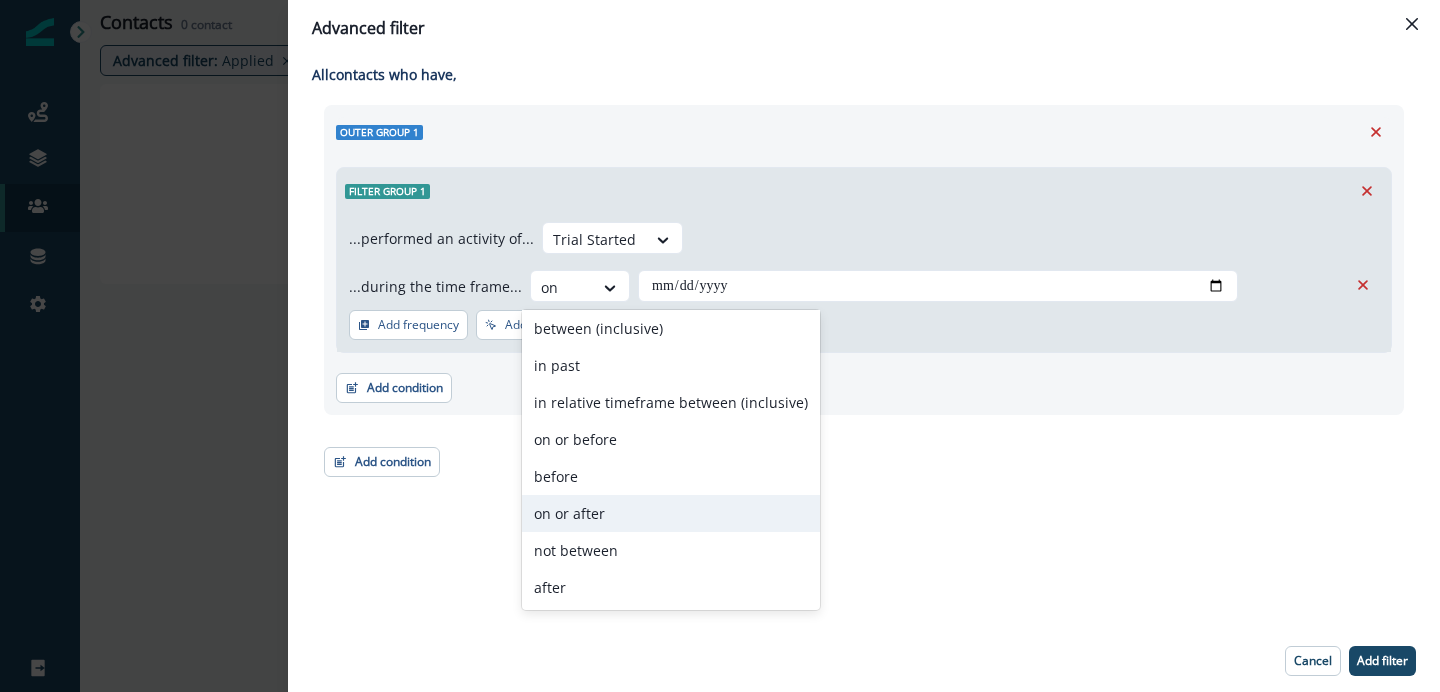 scroll, scrollTop: 0, scrollLeft: 0, axis: both 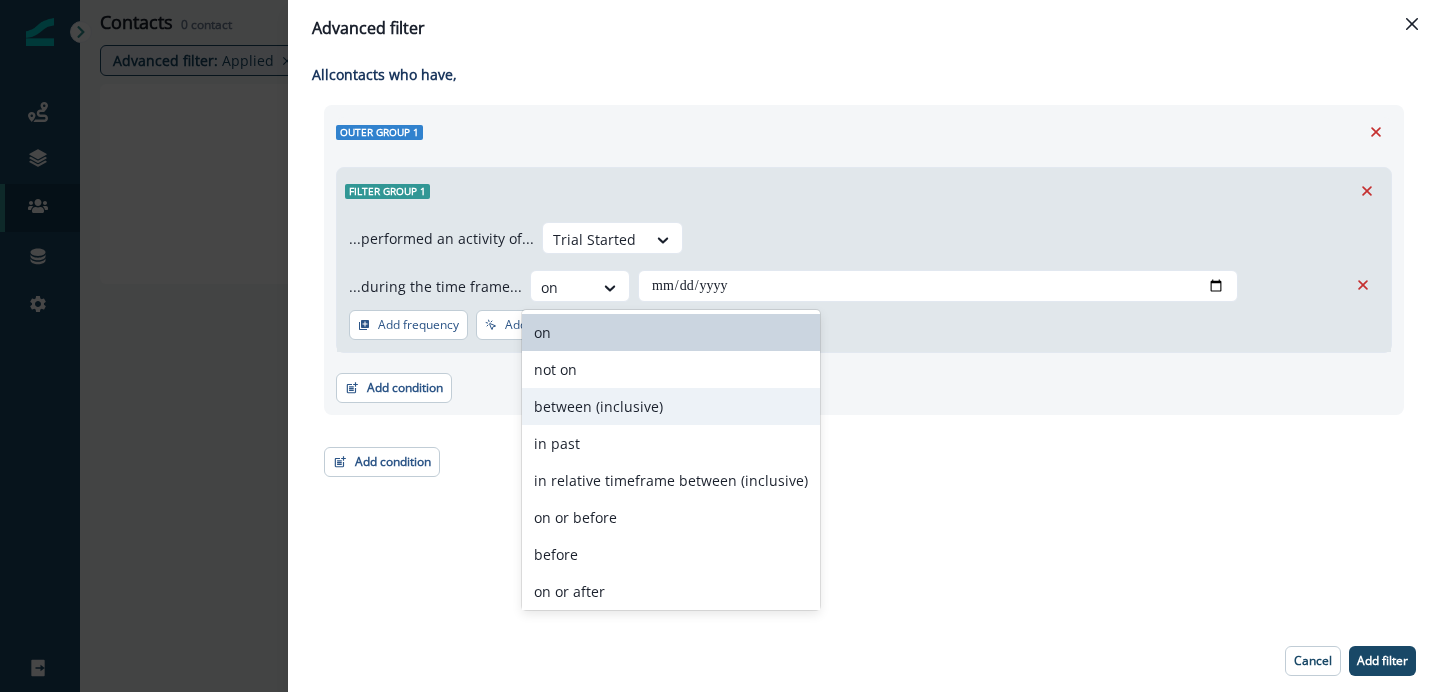 click on "between (inclusive)" at bounding box center [671, 406] 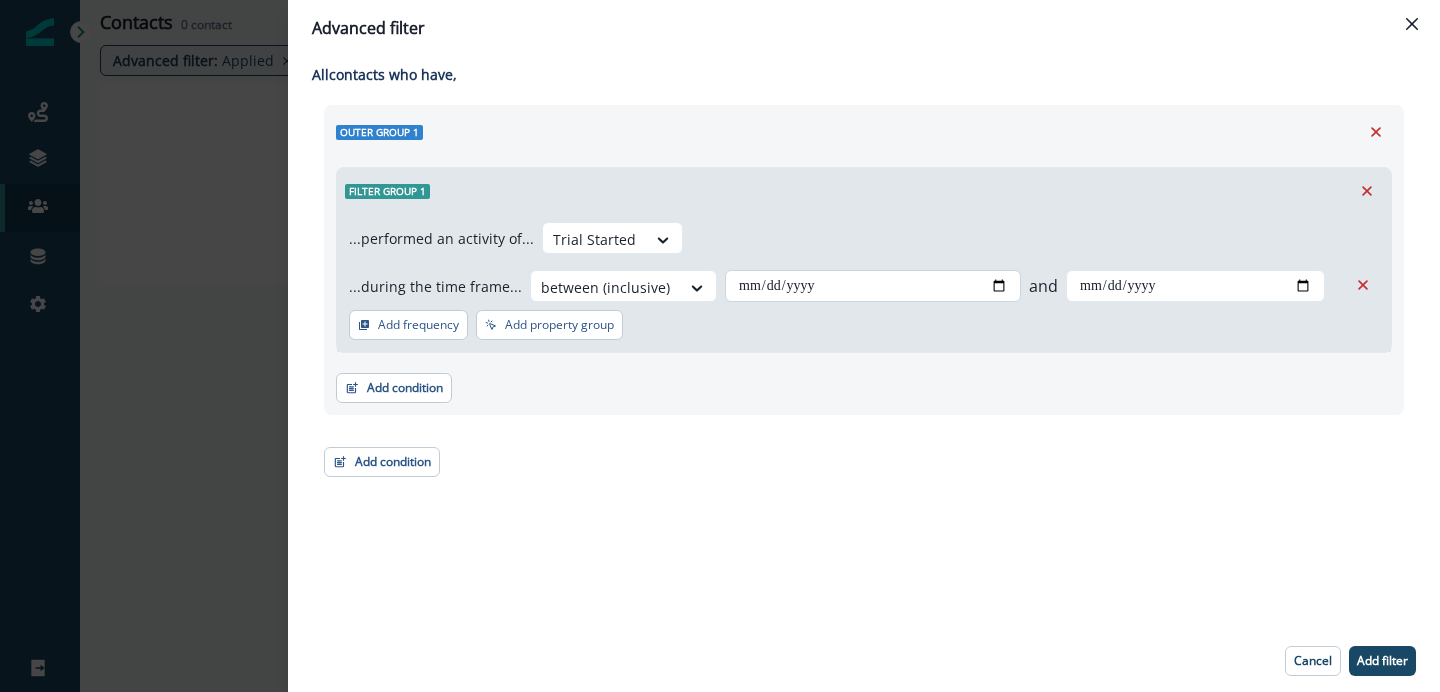 click at bounding box center (873, 286) 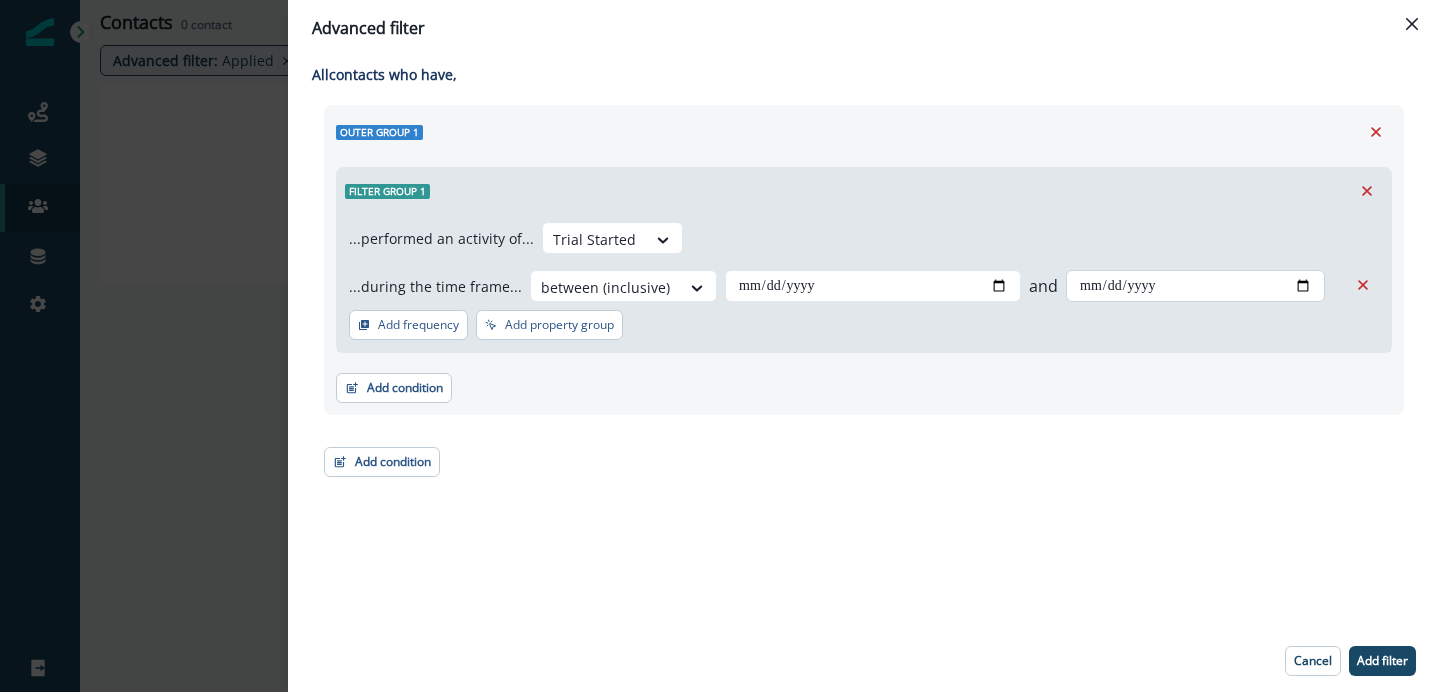 click at bounding box center (873, 286) 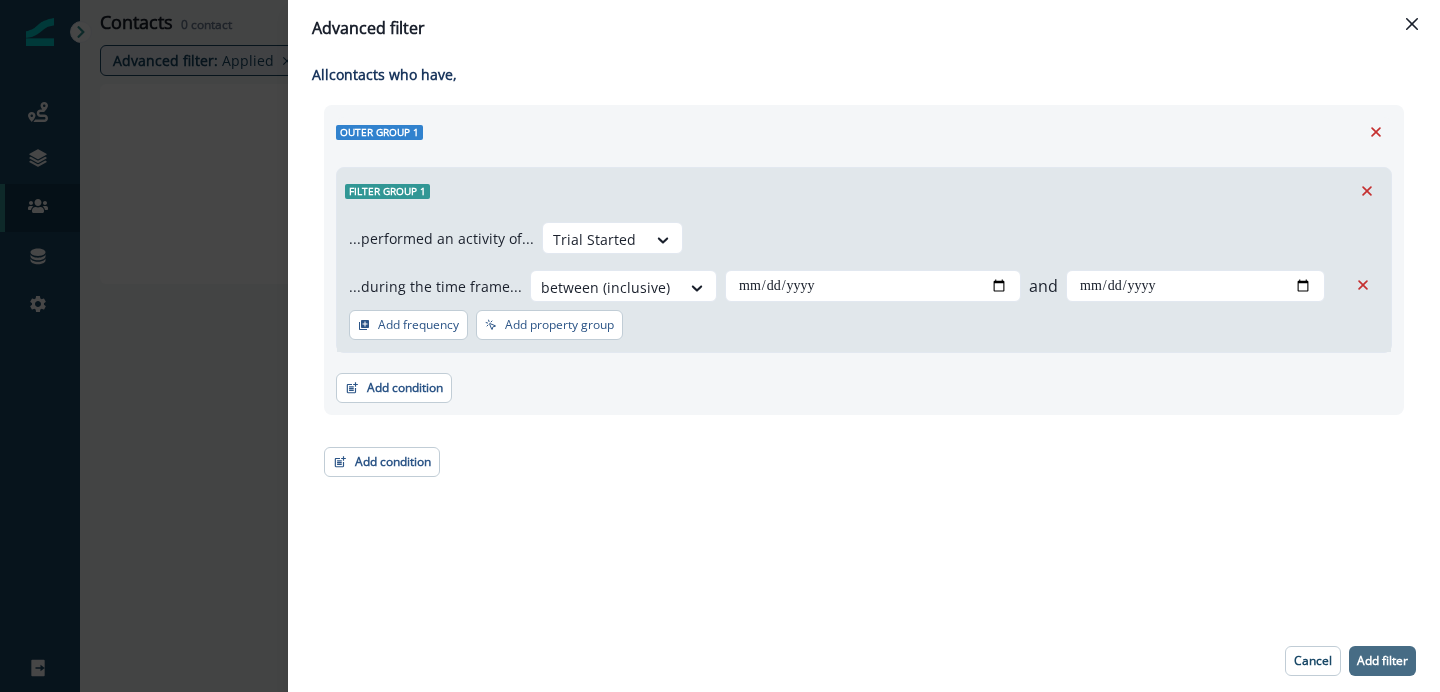 click on "Add filter" at bounding box center [1382, 661] 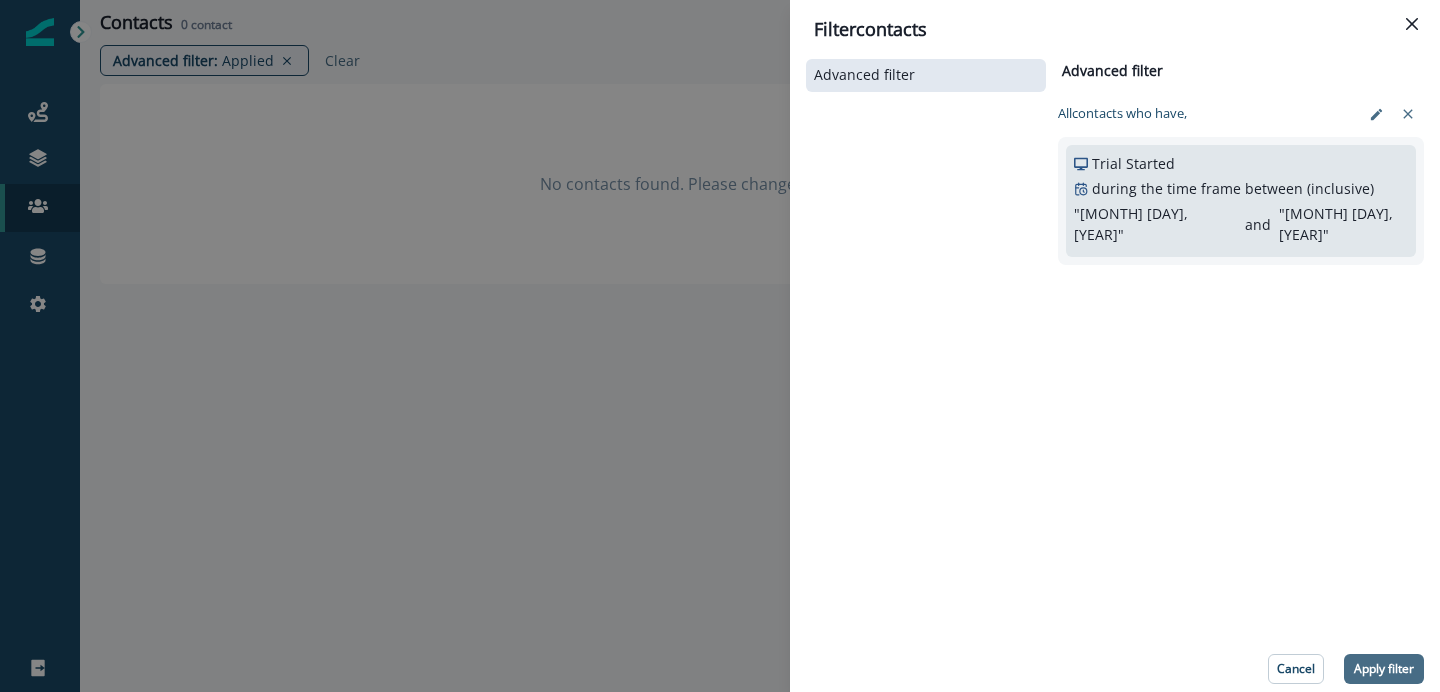 click on "Apply filter" at bounding box center (1384, 669) 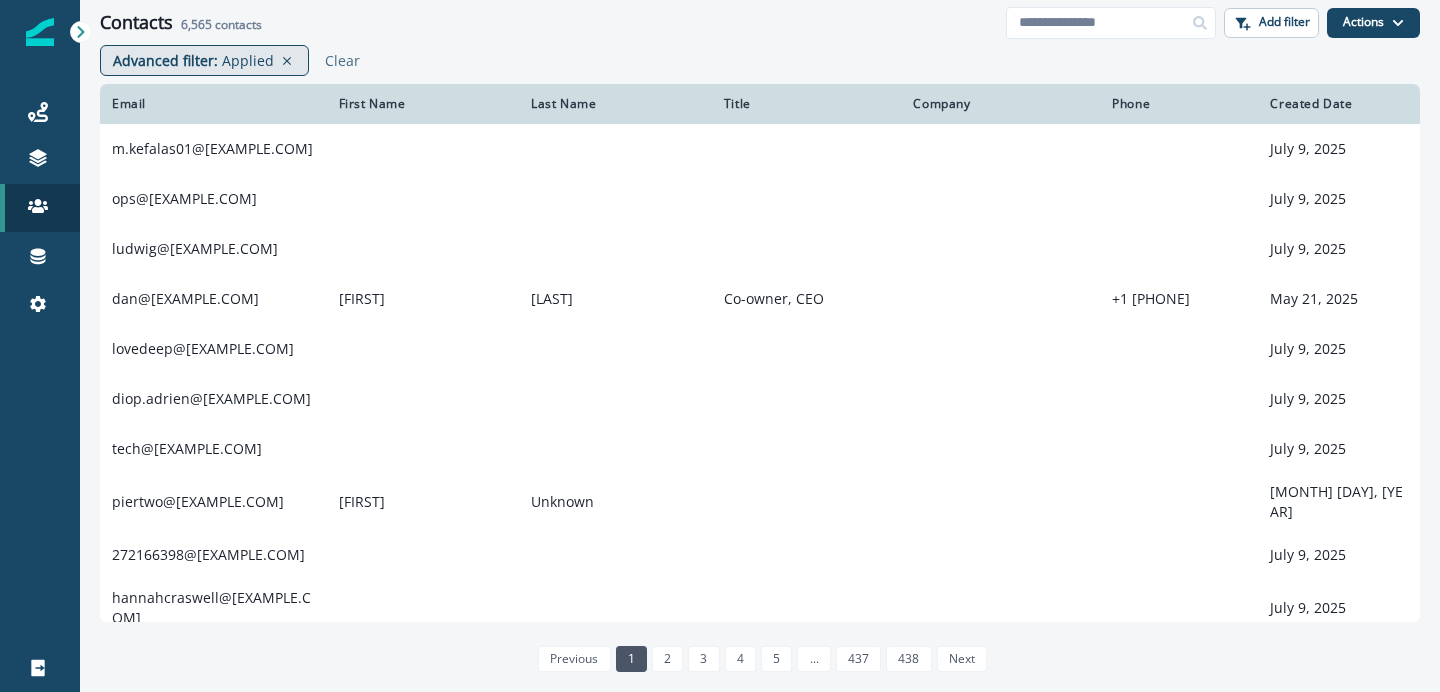 click on "Applied" at bounding box center (248, 60) 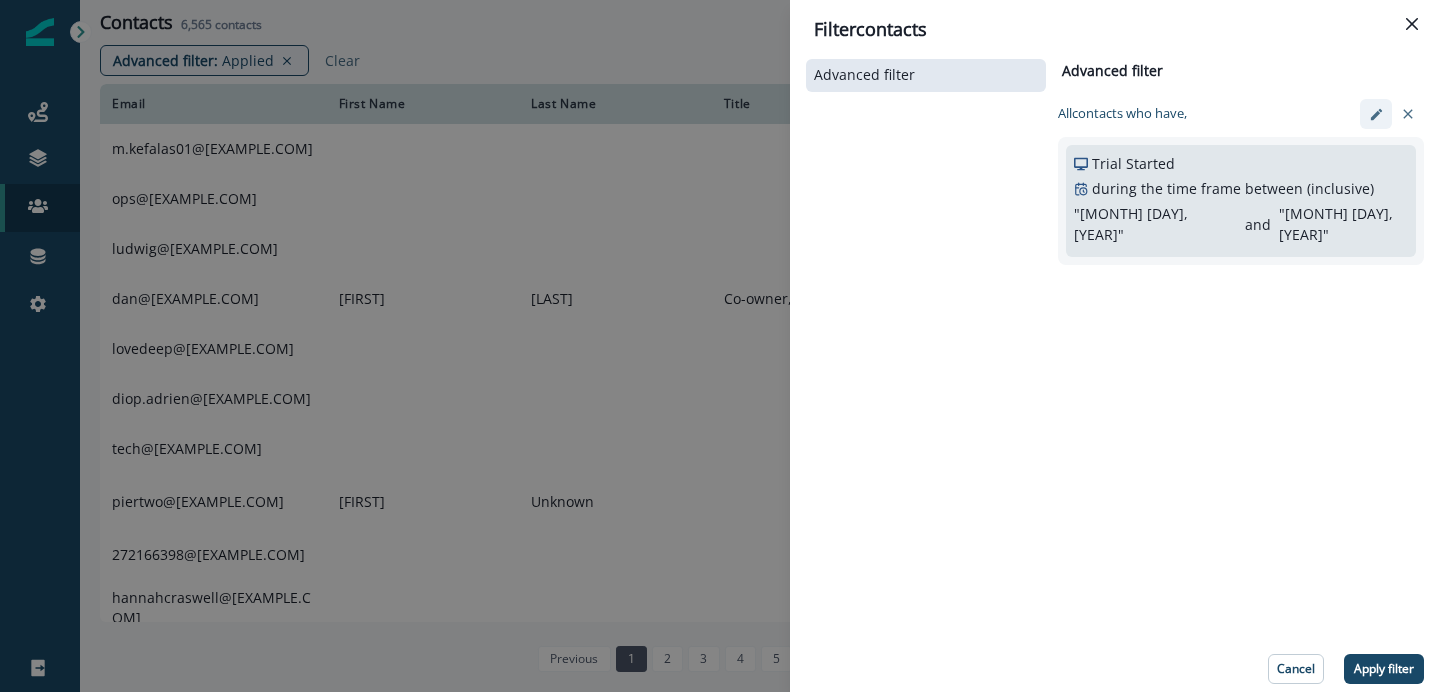 click at bounding box center (1376, 114) 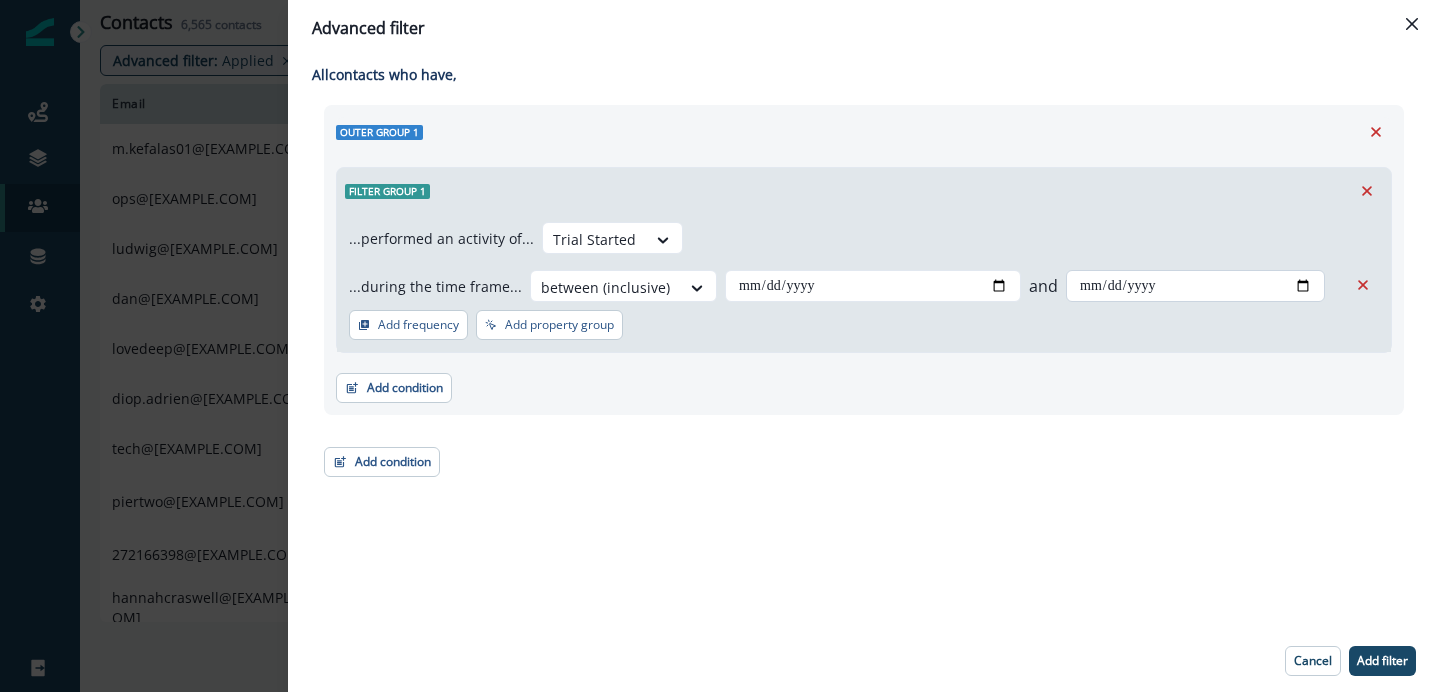 click on "**********" at bounding box center (873, 286) 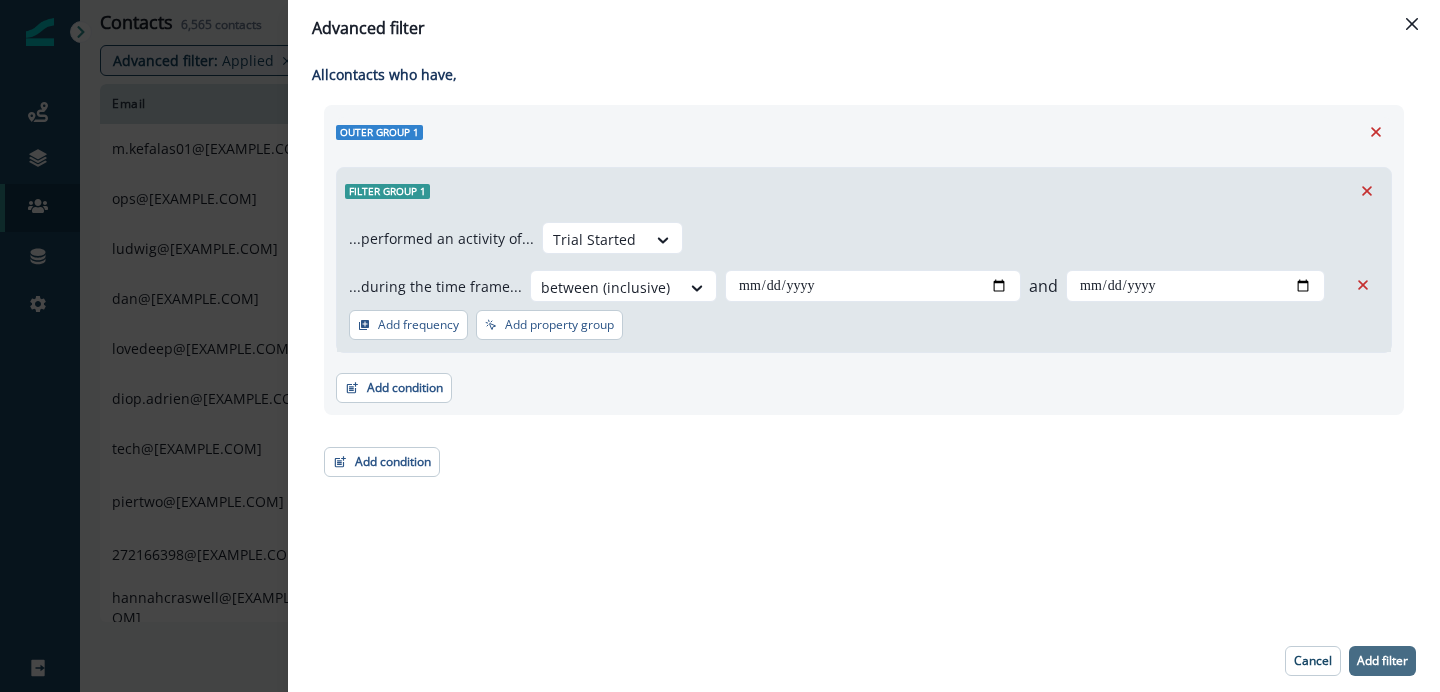 click on "Add filter" at bounding box center (1382, 661) 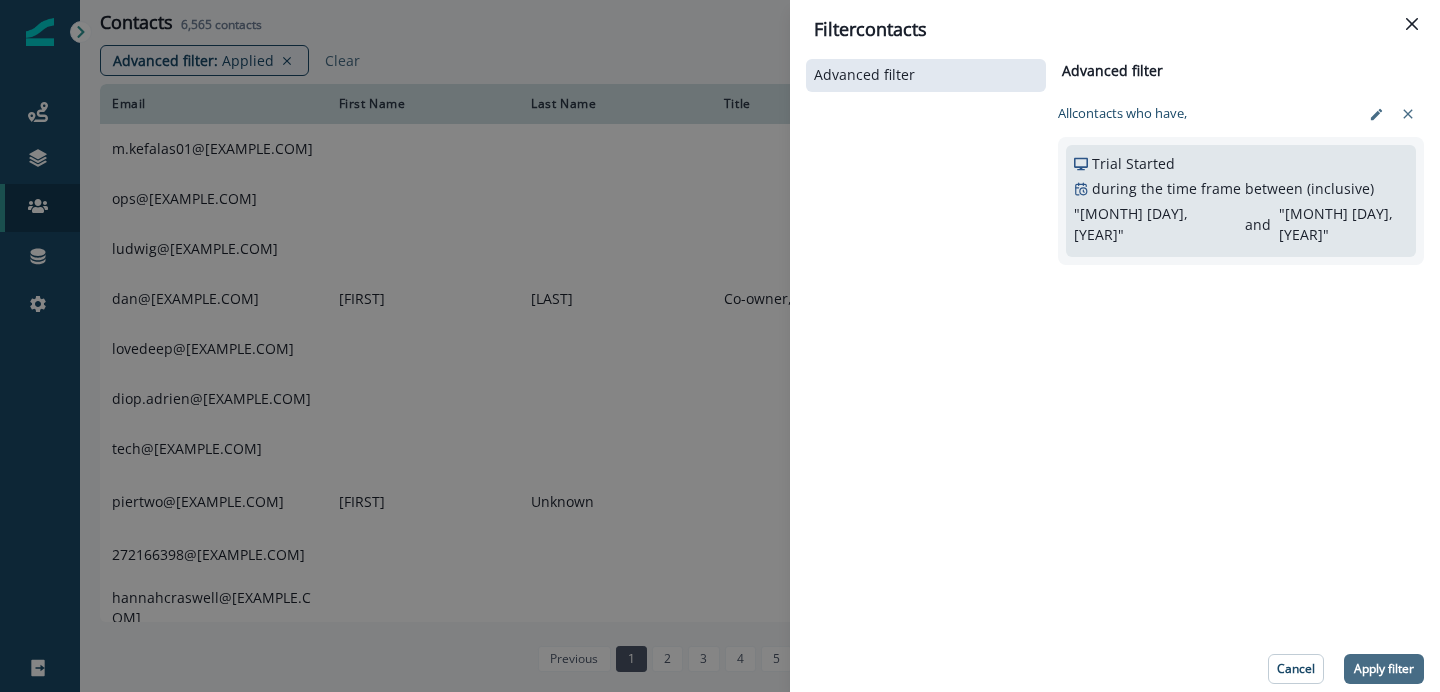 click on "Apply filter" at bounding box center (1384, 669) 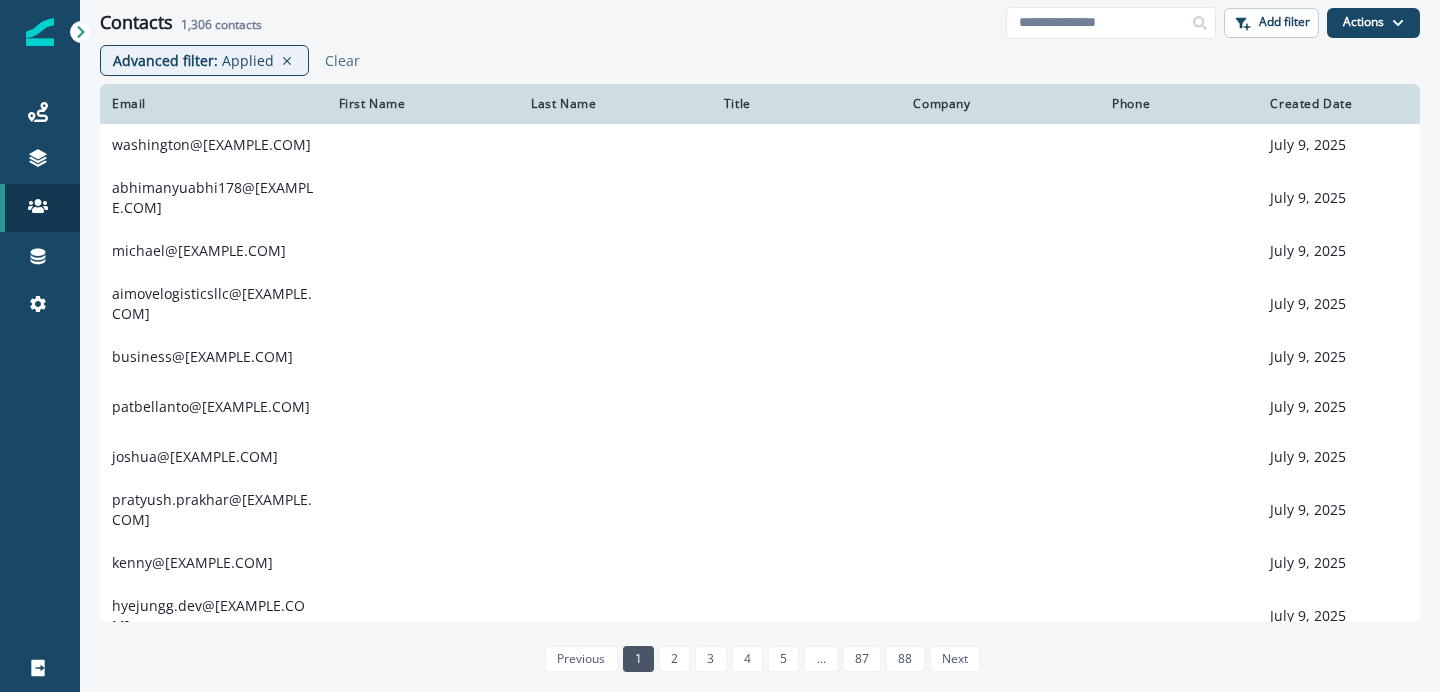 scroll, scrollTop: 0, scrollLeft: 0, axis: both 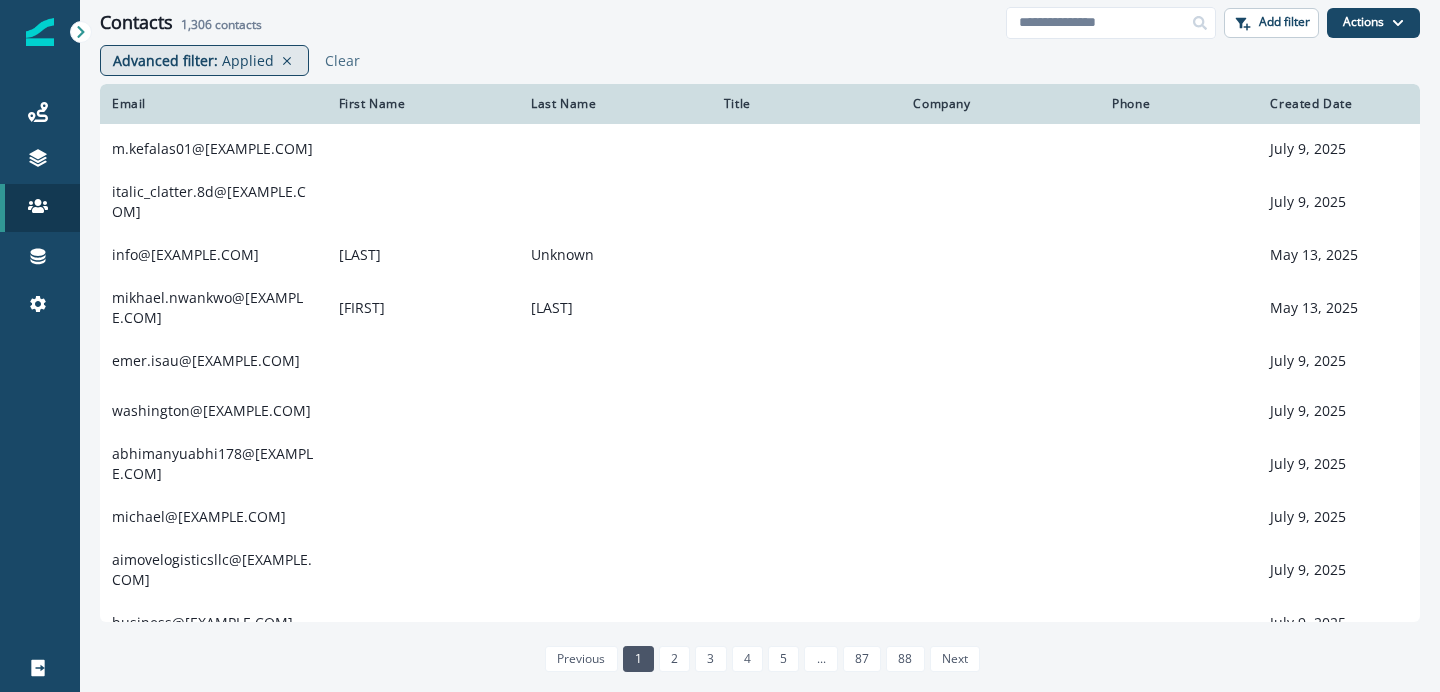 click on "Applied" at bounding box center (248, 60) 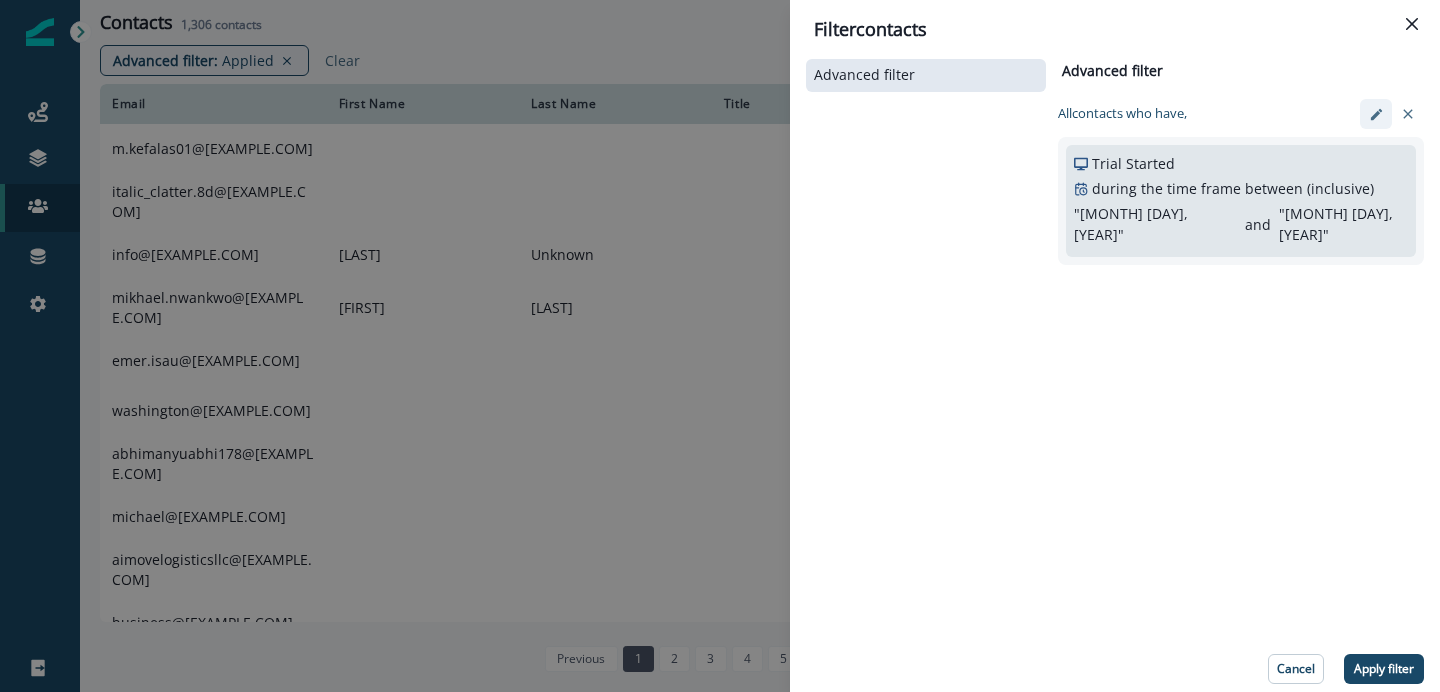 click at bounding box center (1376, 114) 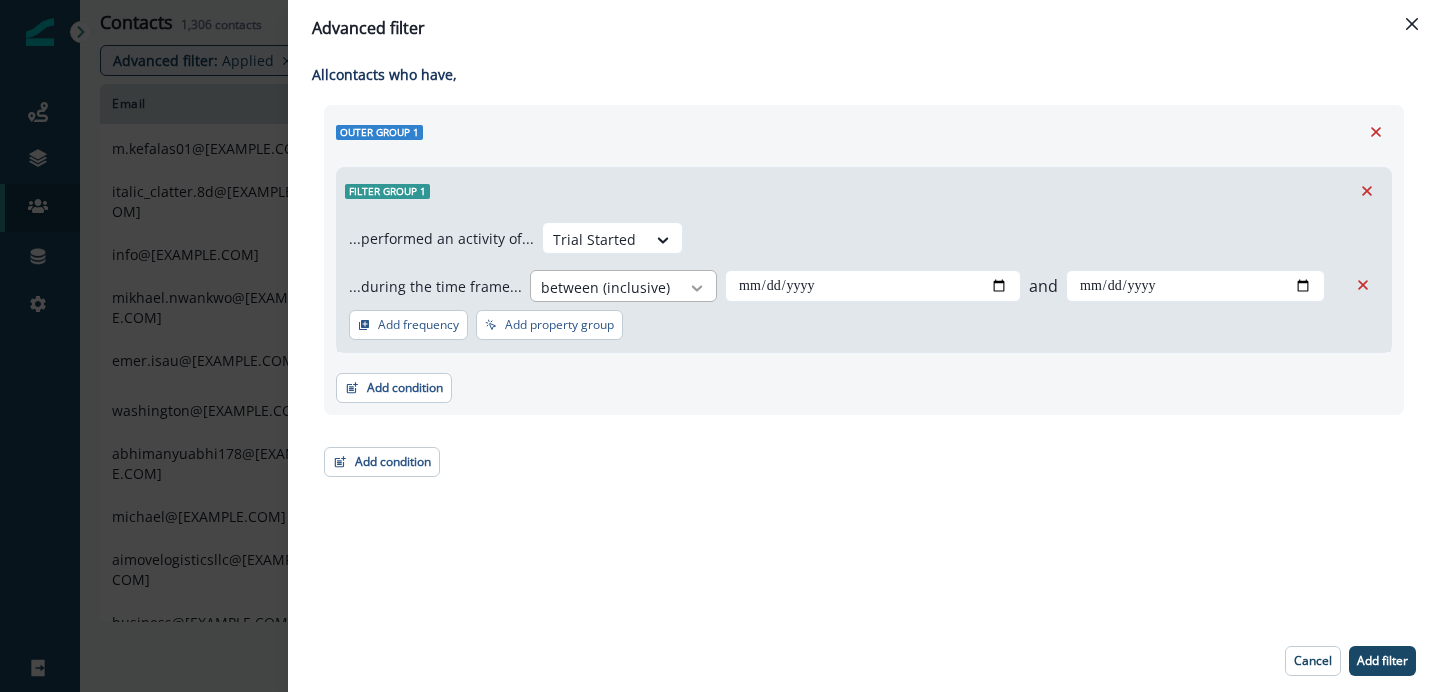 click at bounding box center [697, 288] 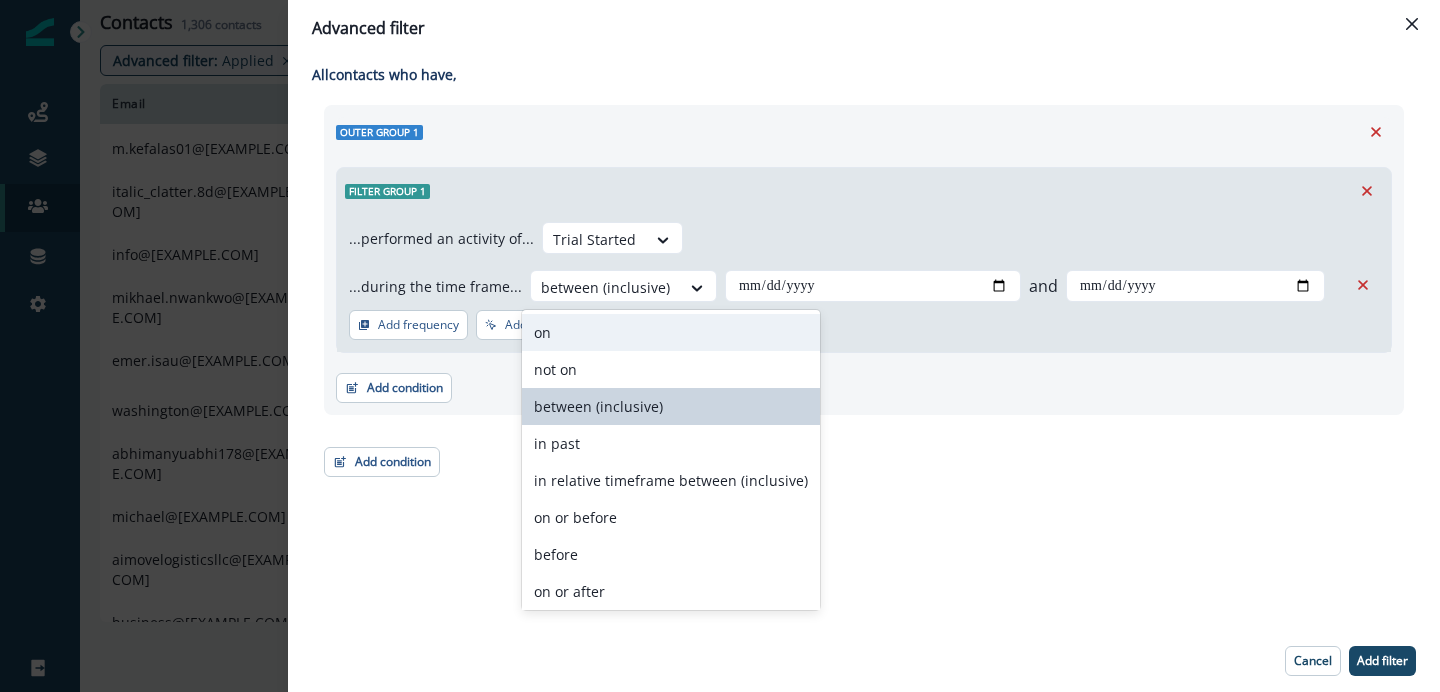 click on "on" at bounding box center (671, 332) 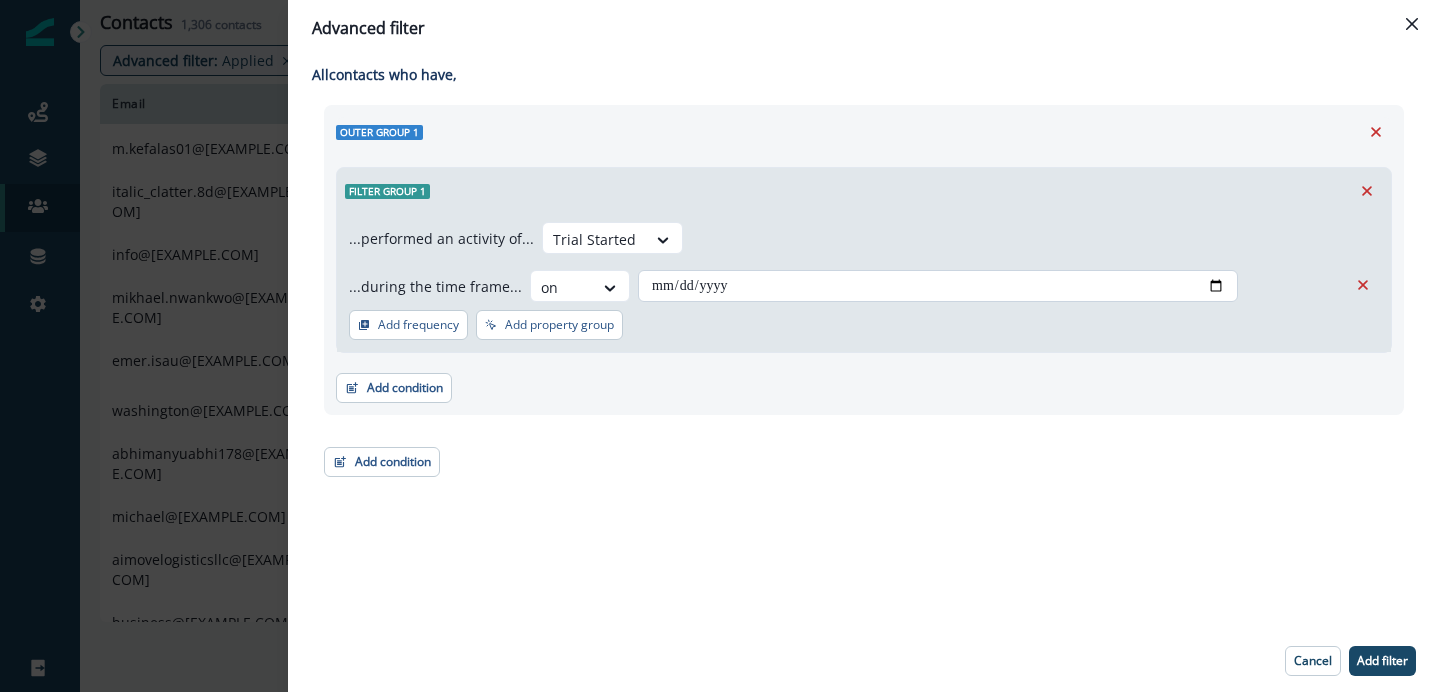 click at bounding box center (938, 286) 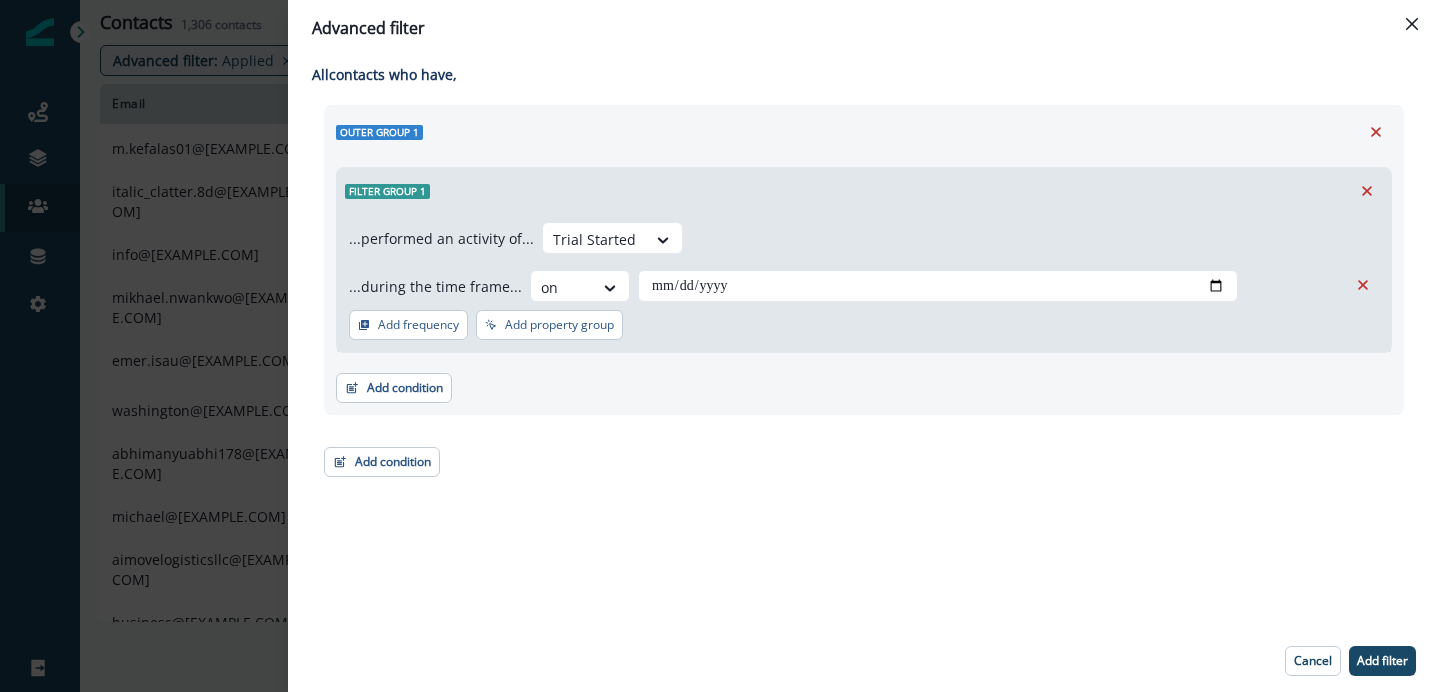 type on "**********" 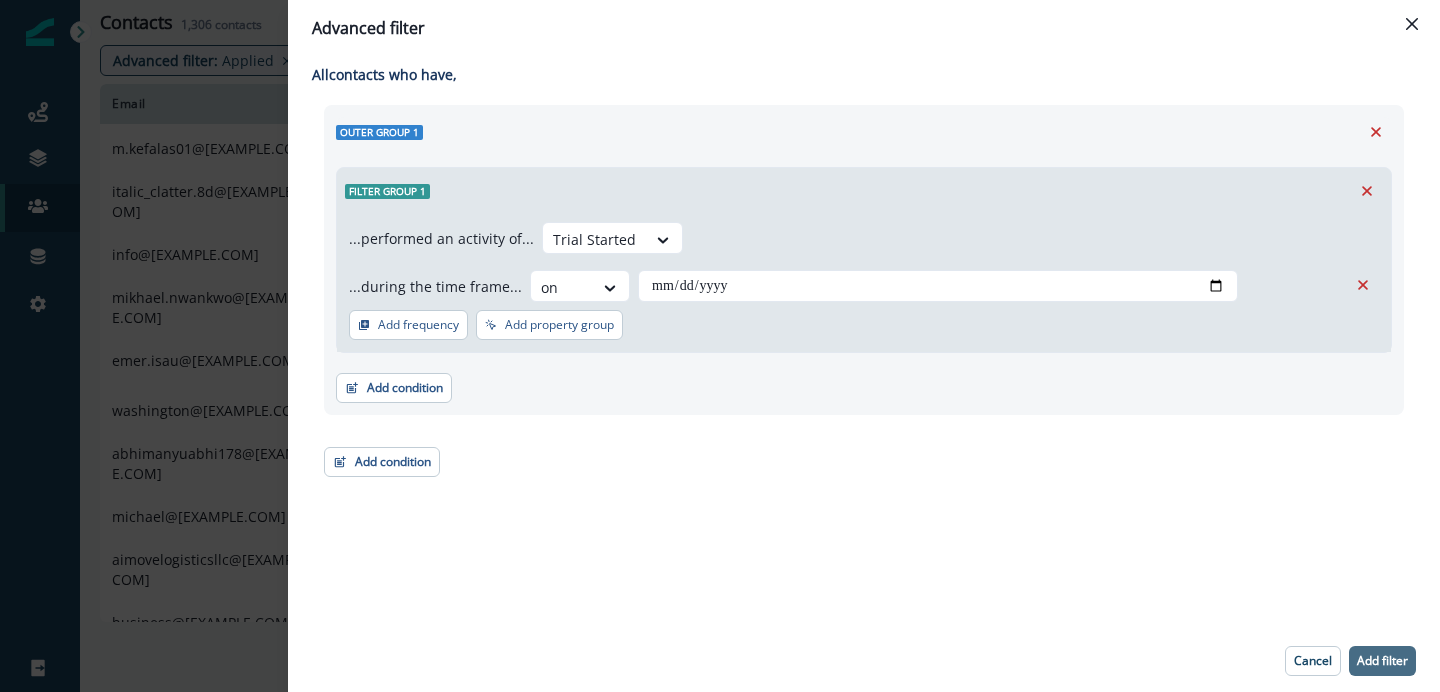 click on "Add filter" at bounding box center (1382, 661) 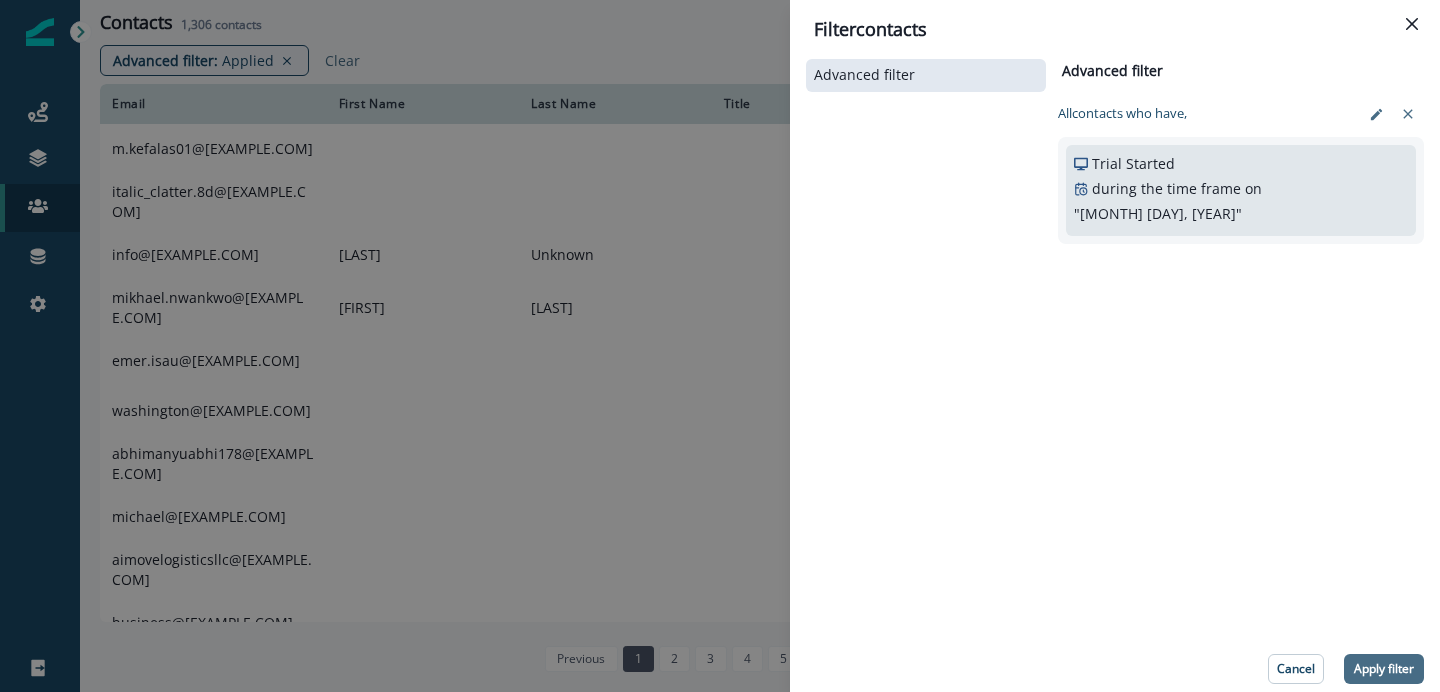 click on "Apply filter" at bounding box center (1384, 669) 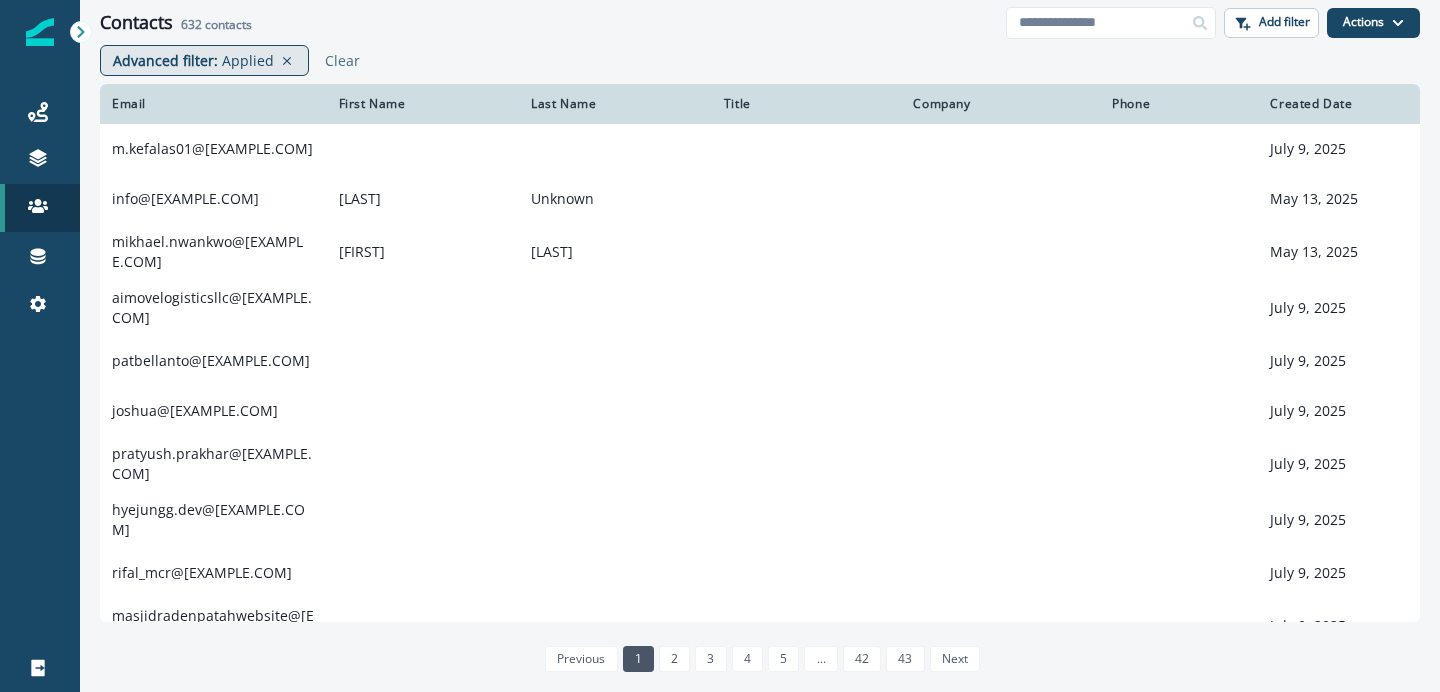 click on "Applied" at bounding box center (248, 60) 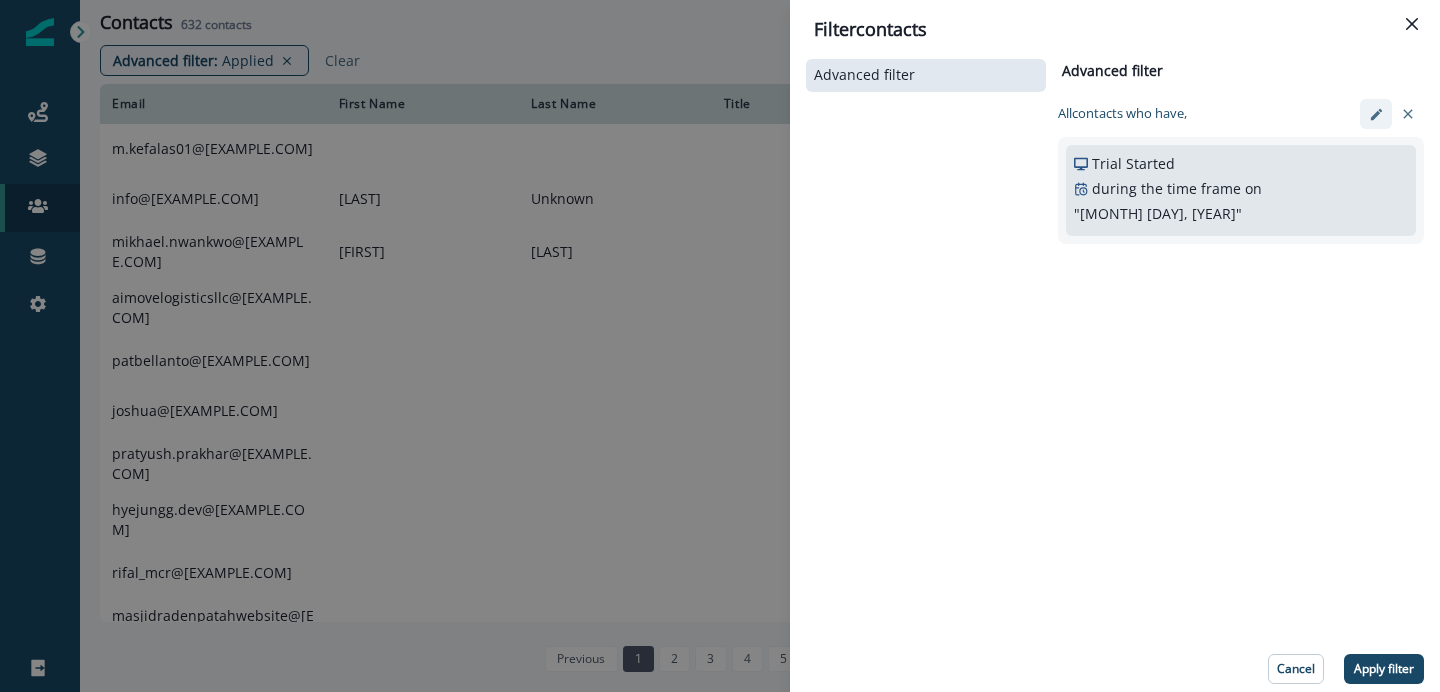 click at bounding box center (1376, 114) 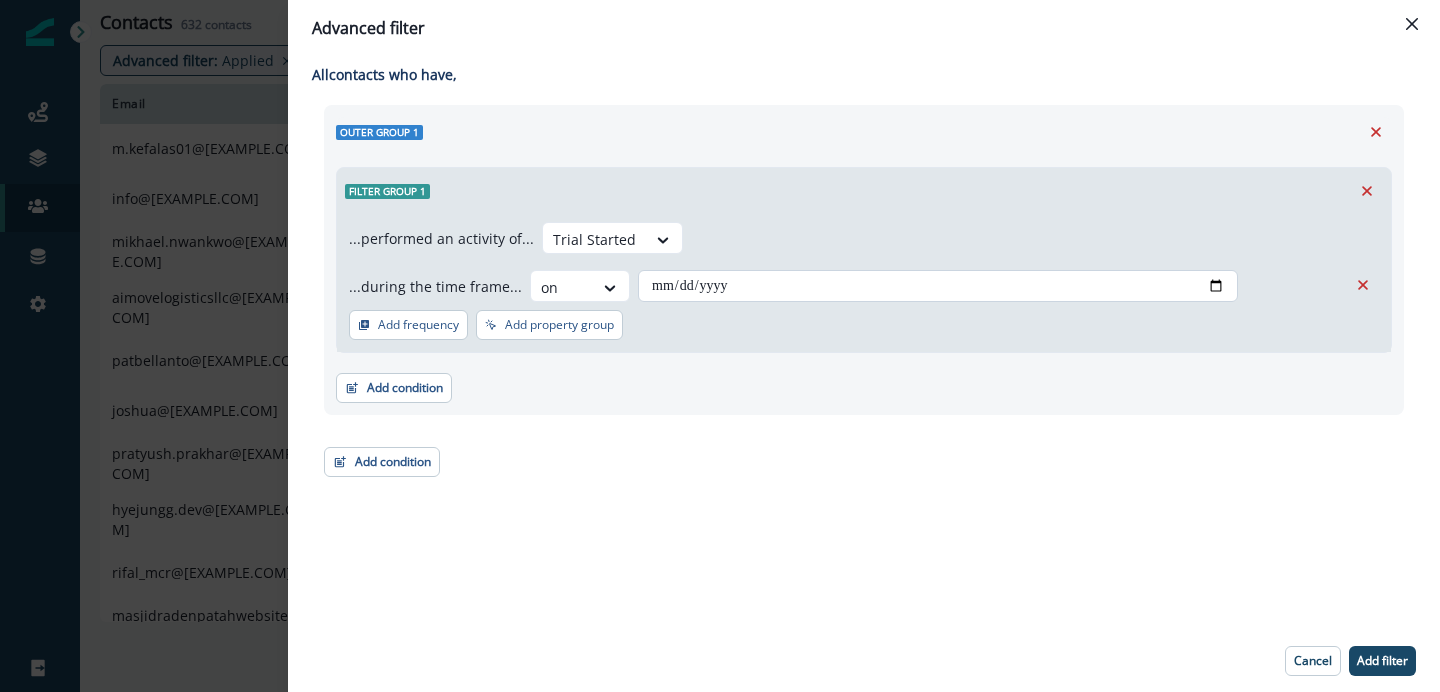 click on "**********" at bounding box center (938, 286) 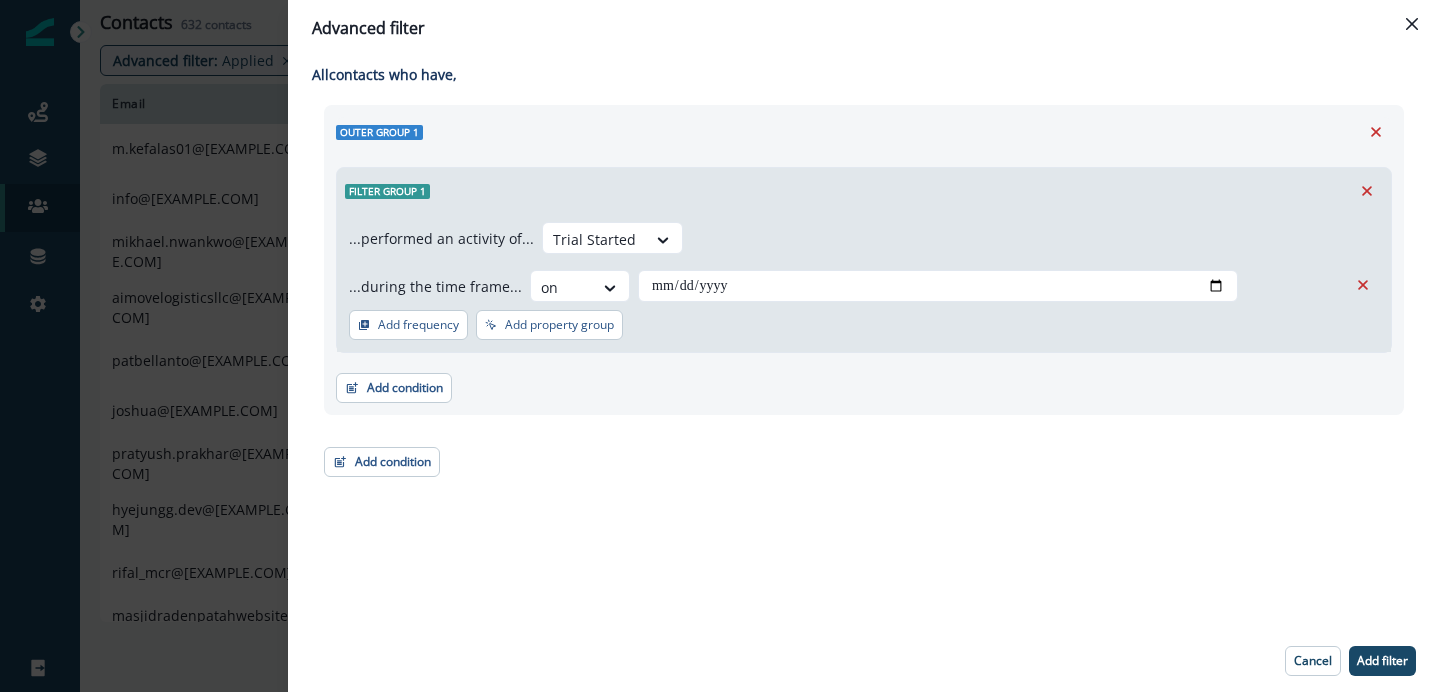 type on "**********" 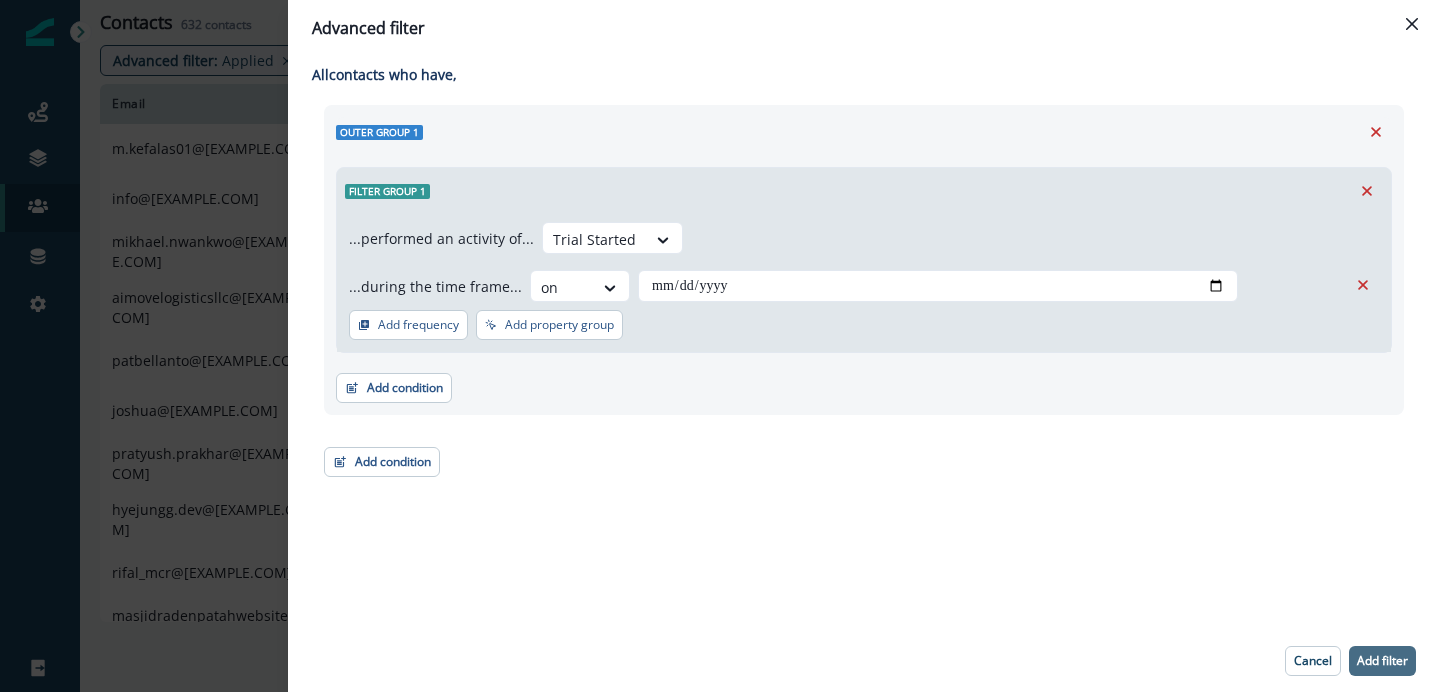 click on "Add filter" at bounding box center (1382, 661) 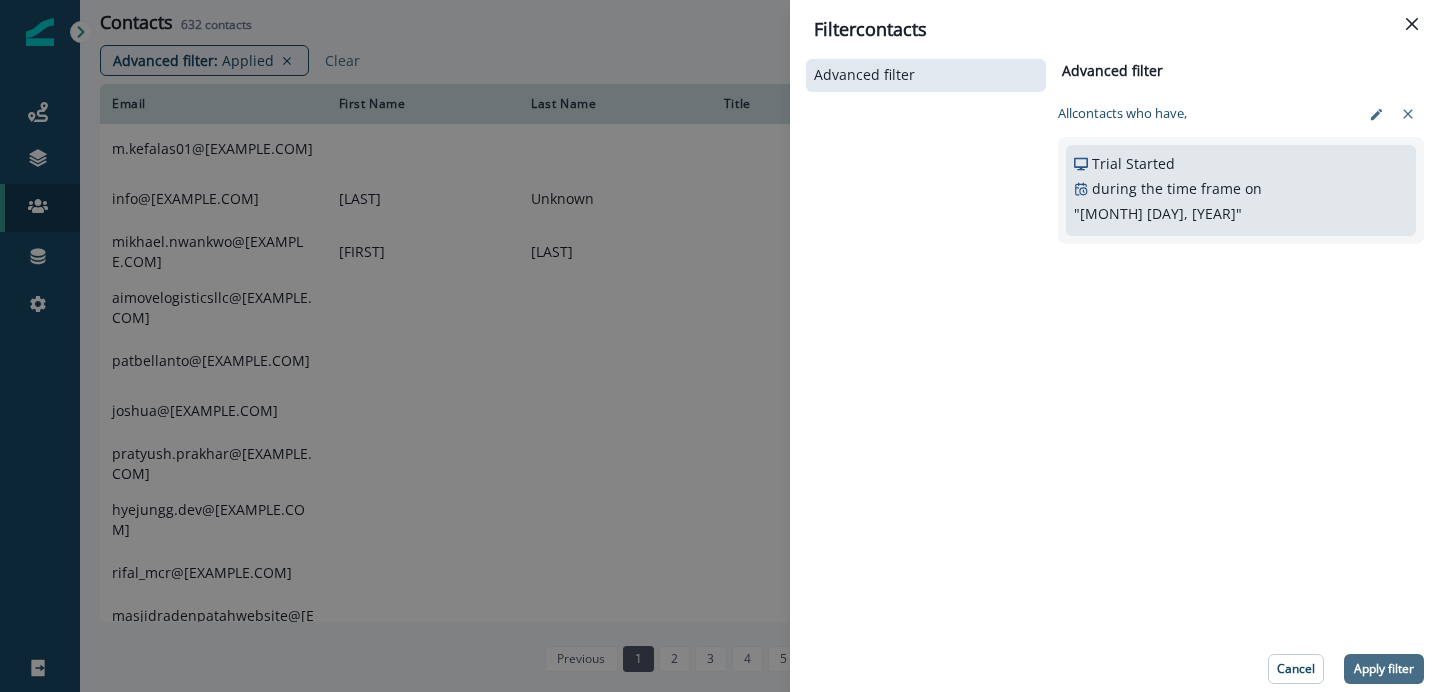 click on "Apply filter" at bounding box center [1384, 669] 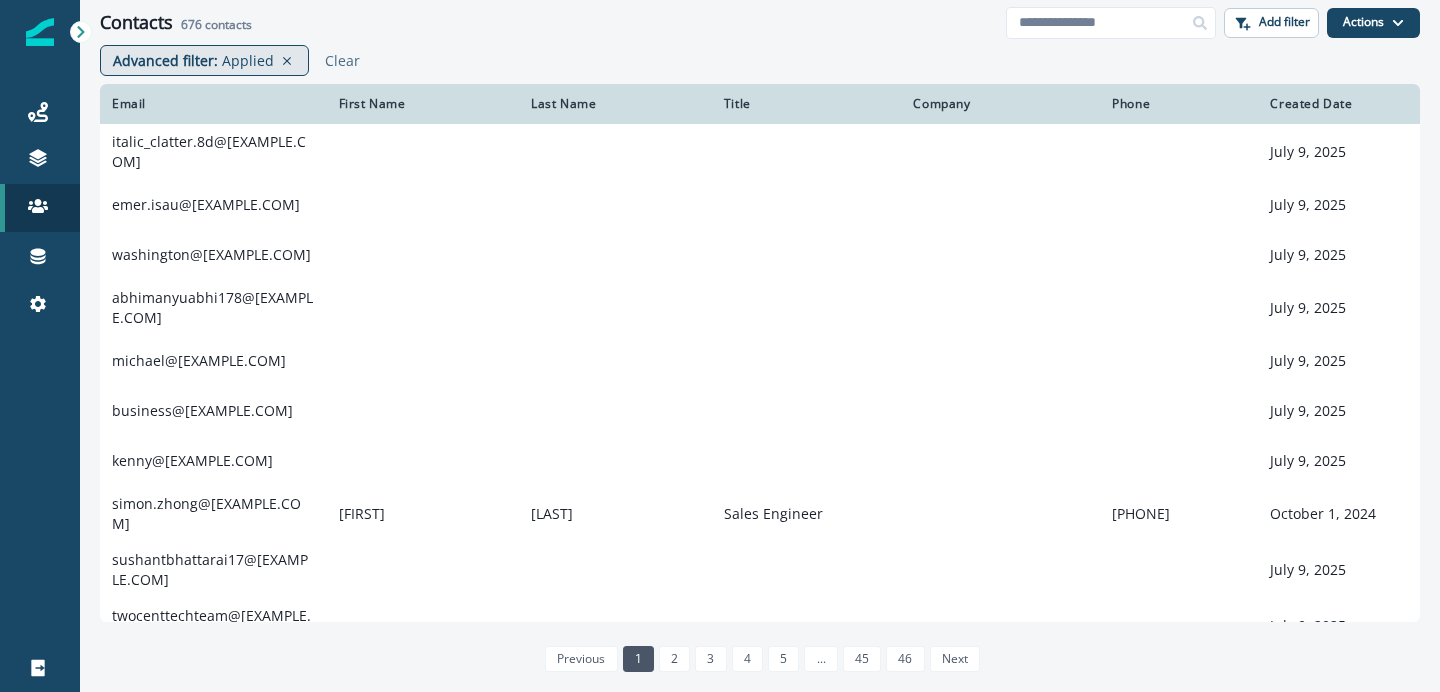 click on "Applied" at bounding box center [248, 60] 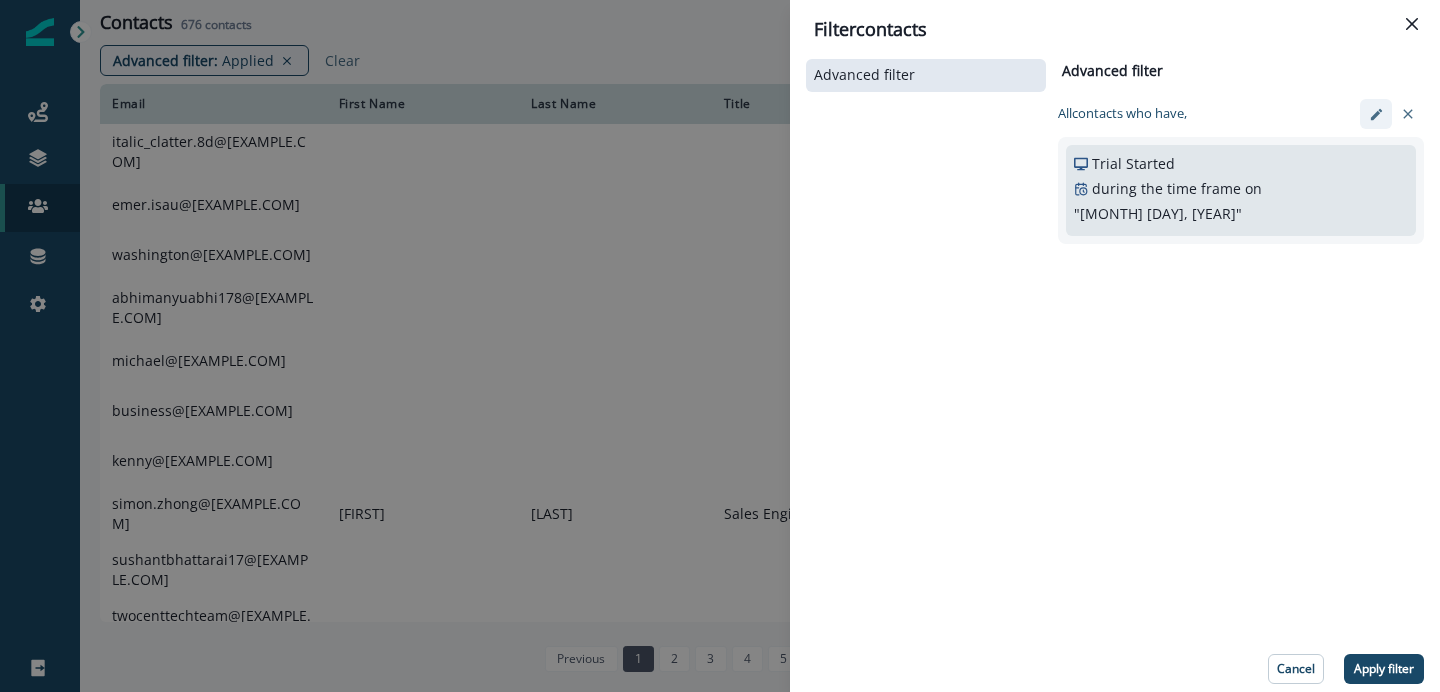 click at bounding box center (1376, 114) 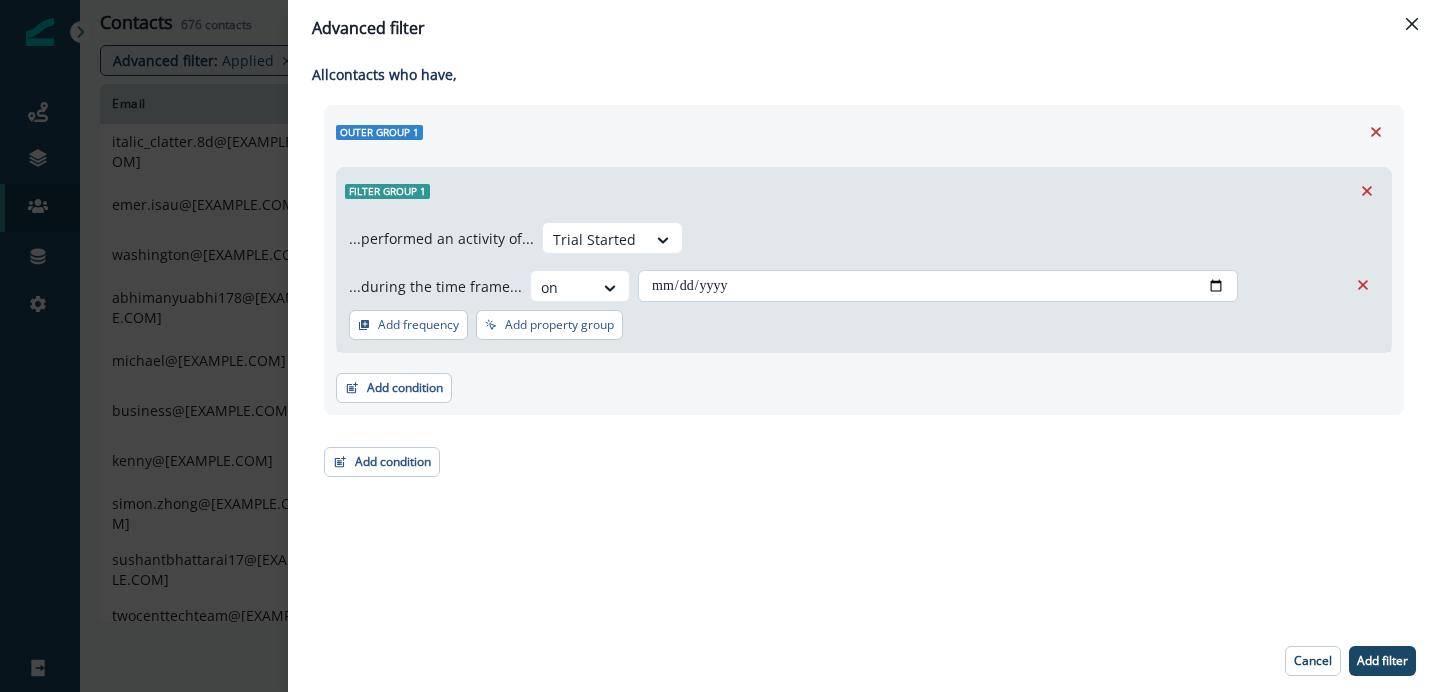 click on "**********" at bounding box center (938, 286) 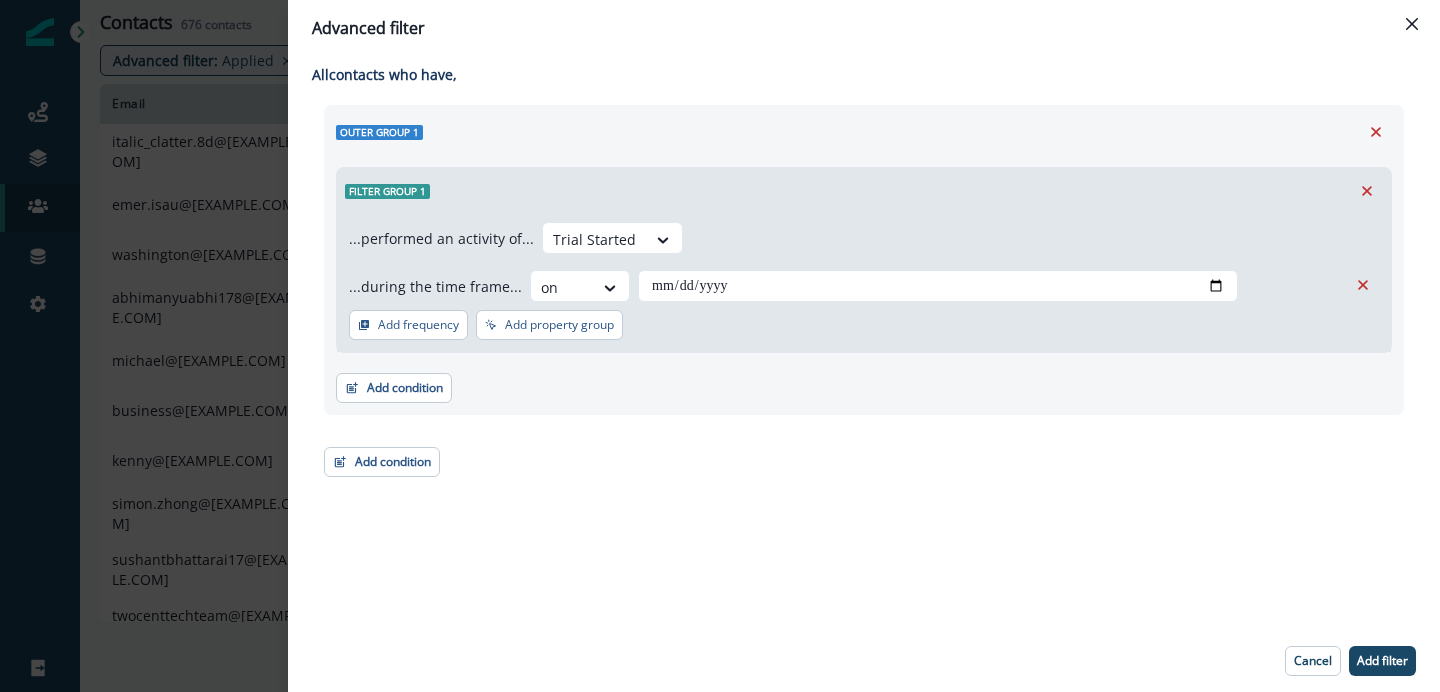 type on "**********" 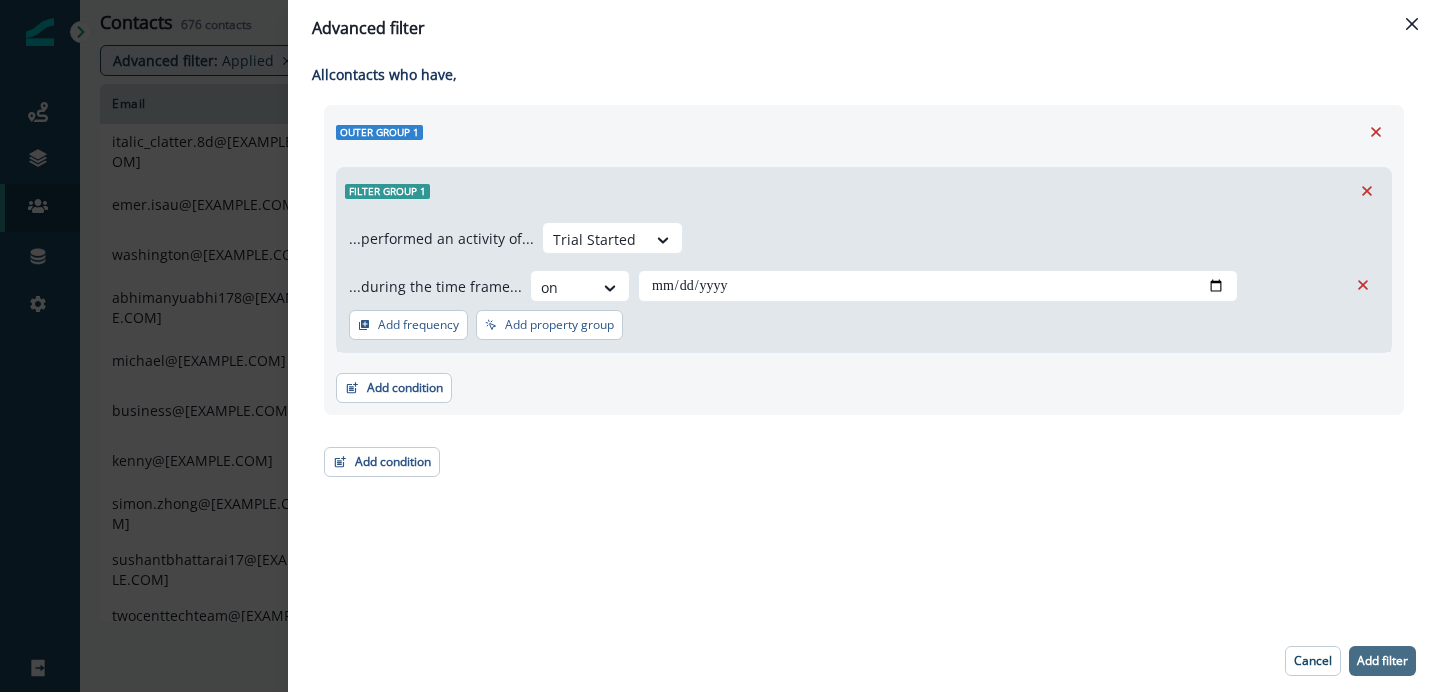 click on "Add filter" at bounding box center (1382, 661) 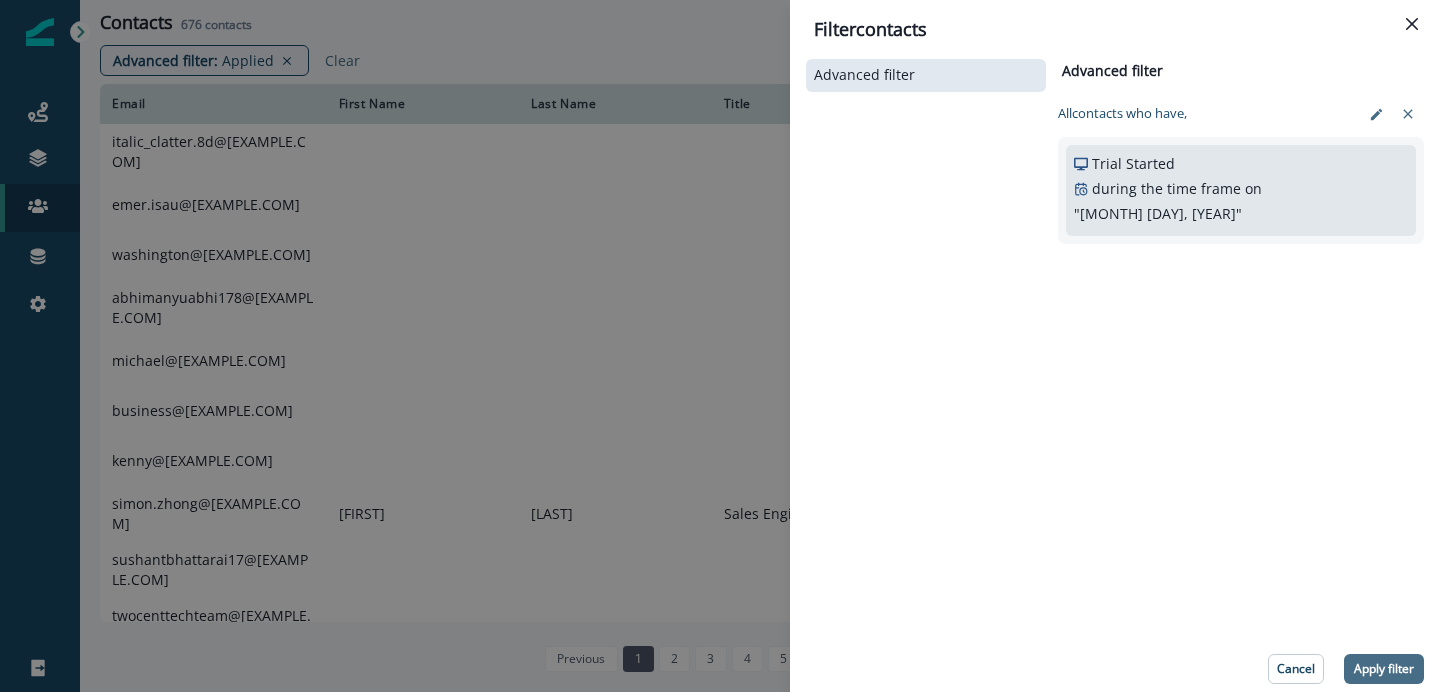 click on "Apply filter" at bounding box center (1384, 669) 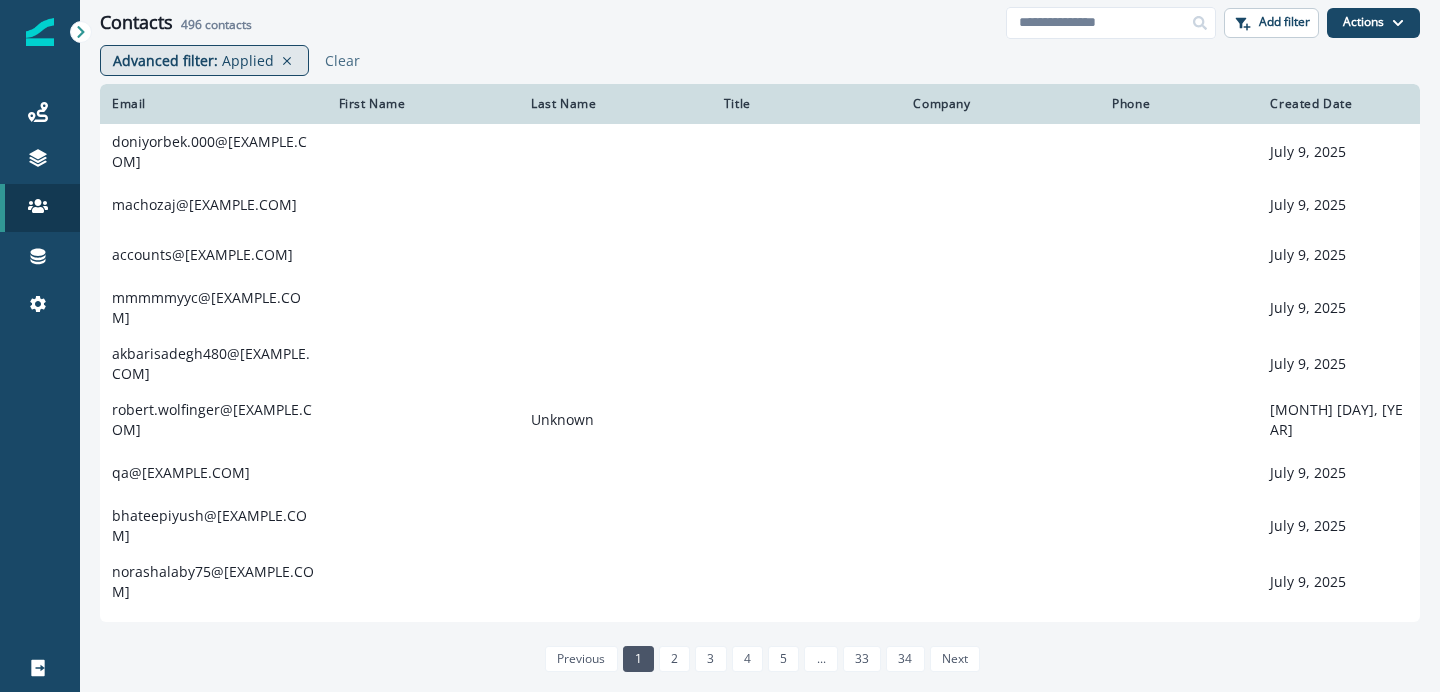 click on "Applied" at bounding box center (248, 60) 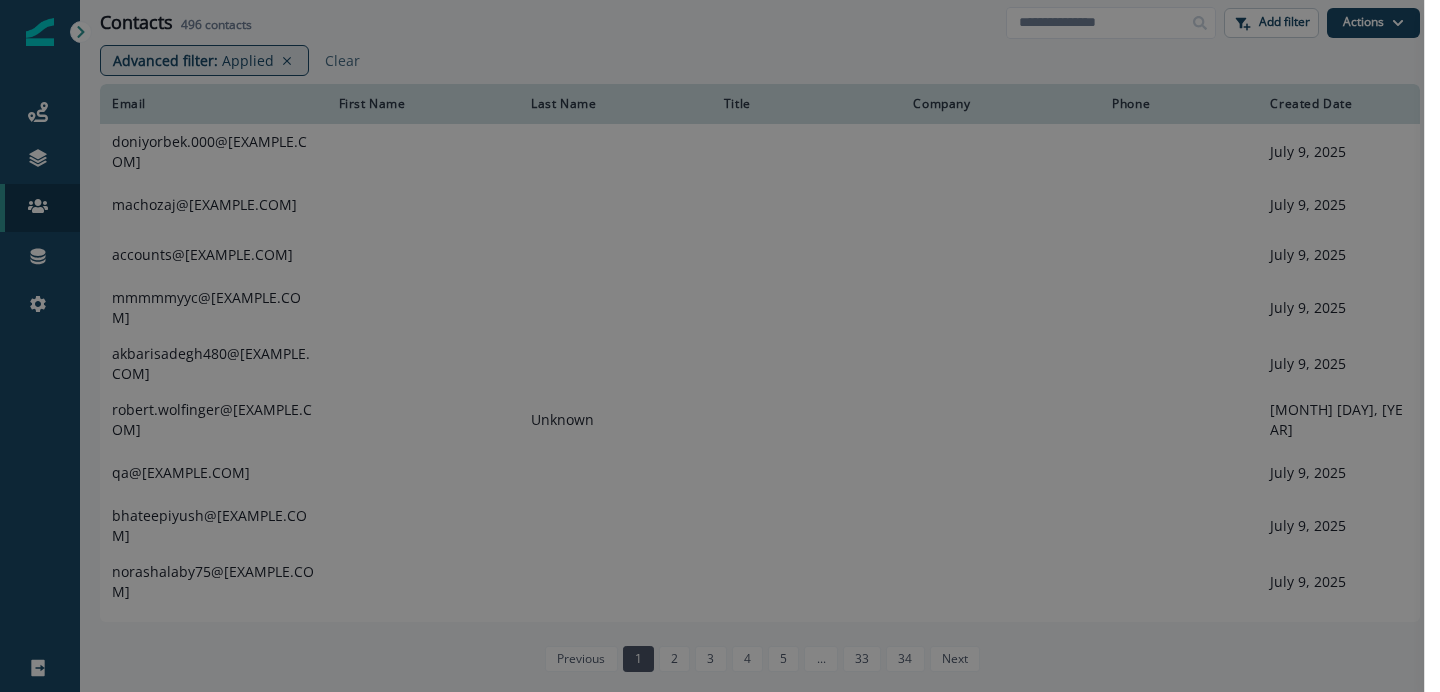 click on "Filter  contacts Advanced filter Advanced filter Clear All  contact s who have, Add condition Cancel Apply filter" at bounding box center (720, 346) 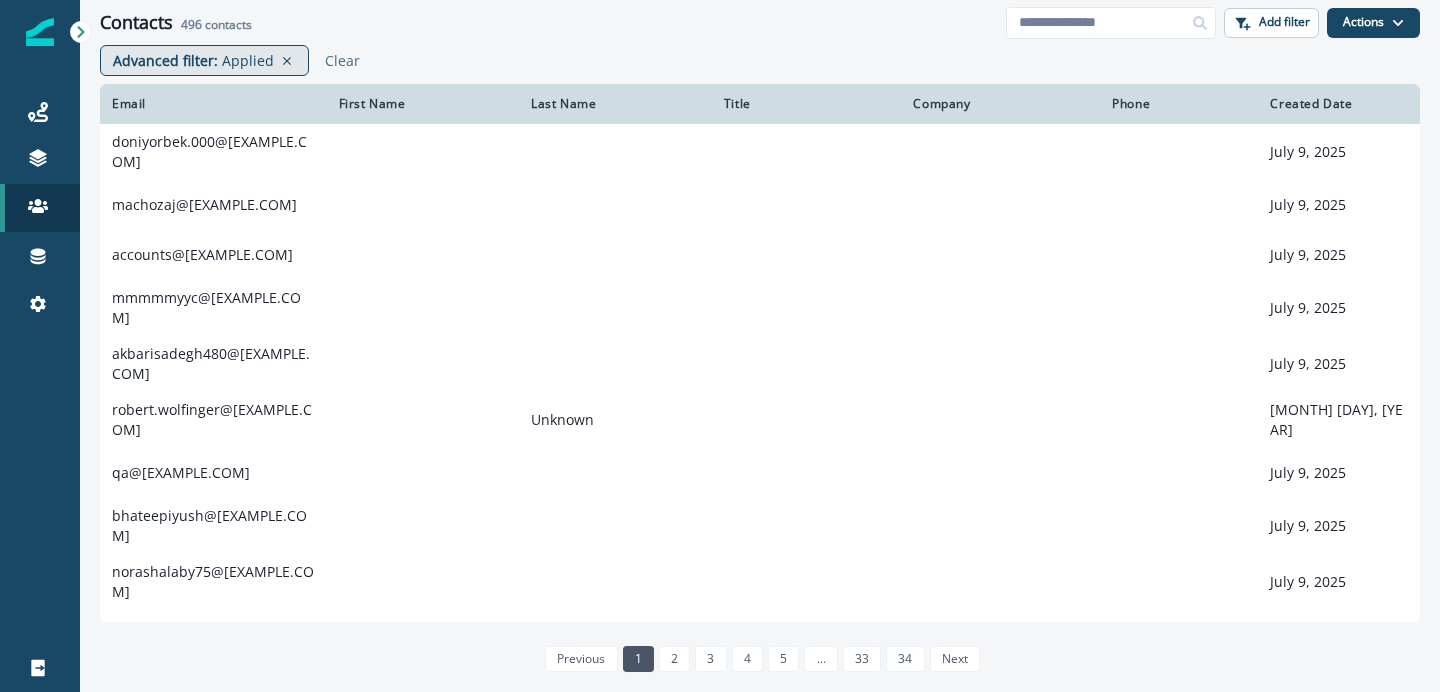 click on "Applied" at bounding box center [248, 60] 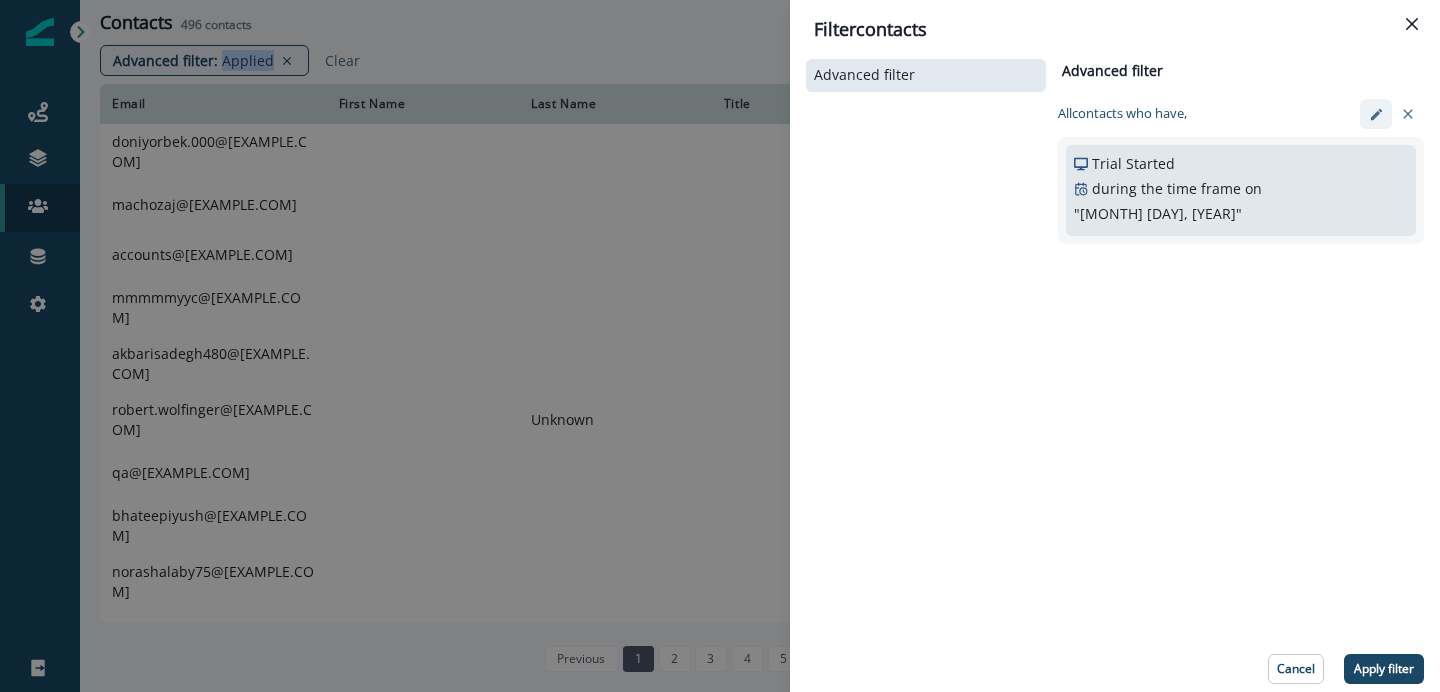 click at bounding box center (1376, 114) 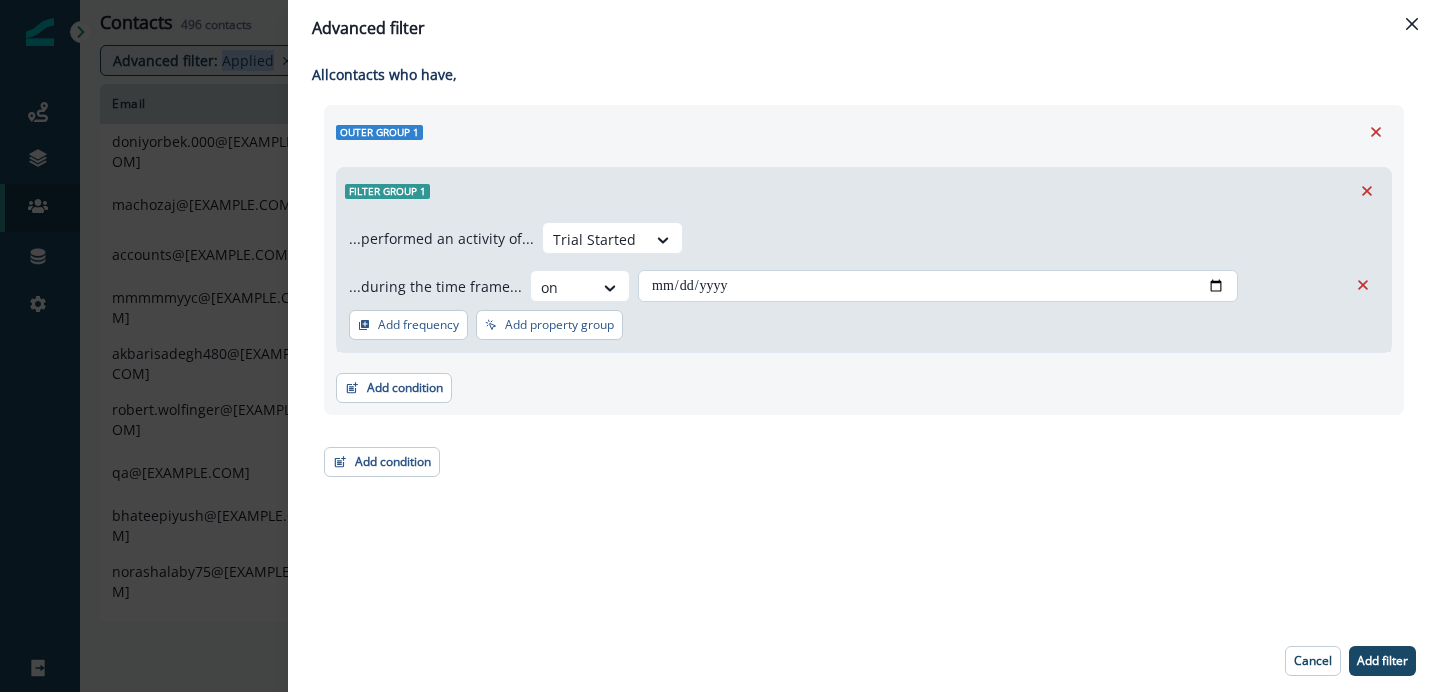 click on "**********" at bounding box center (938, 286) 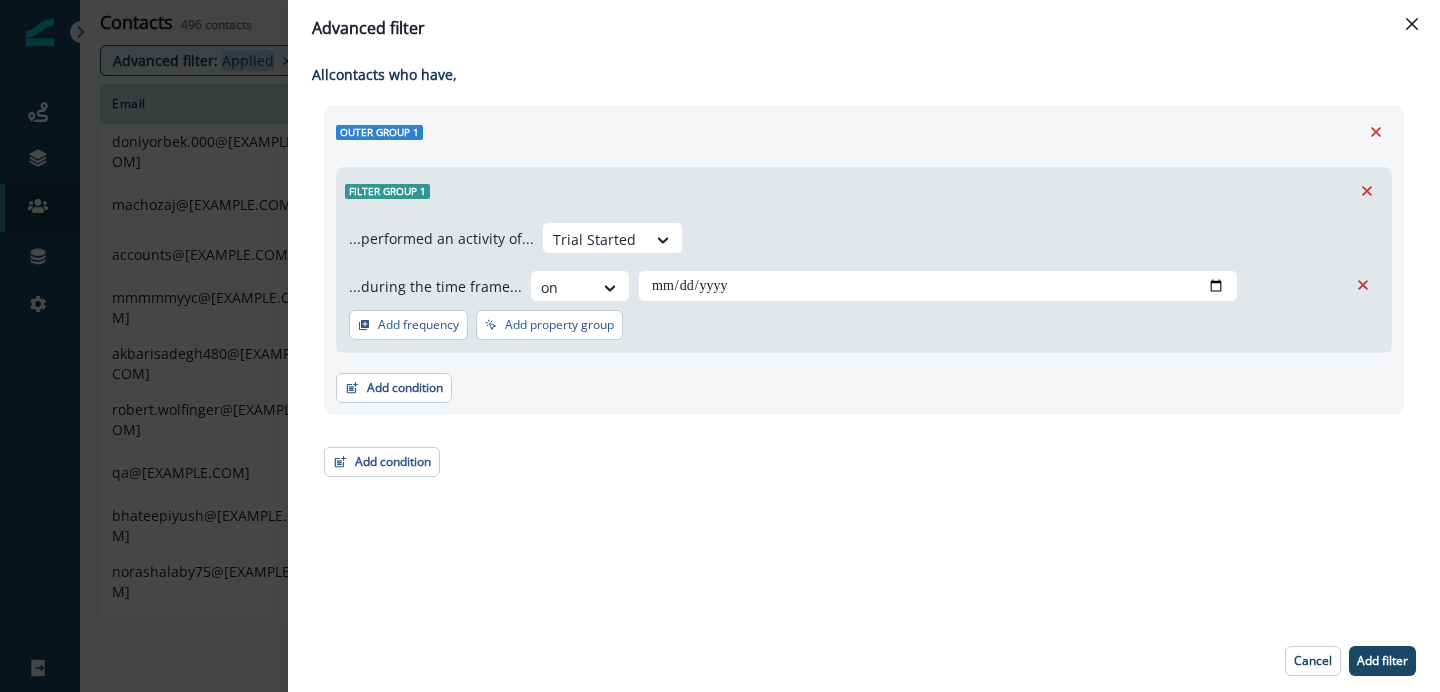 type on "**********" 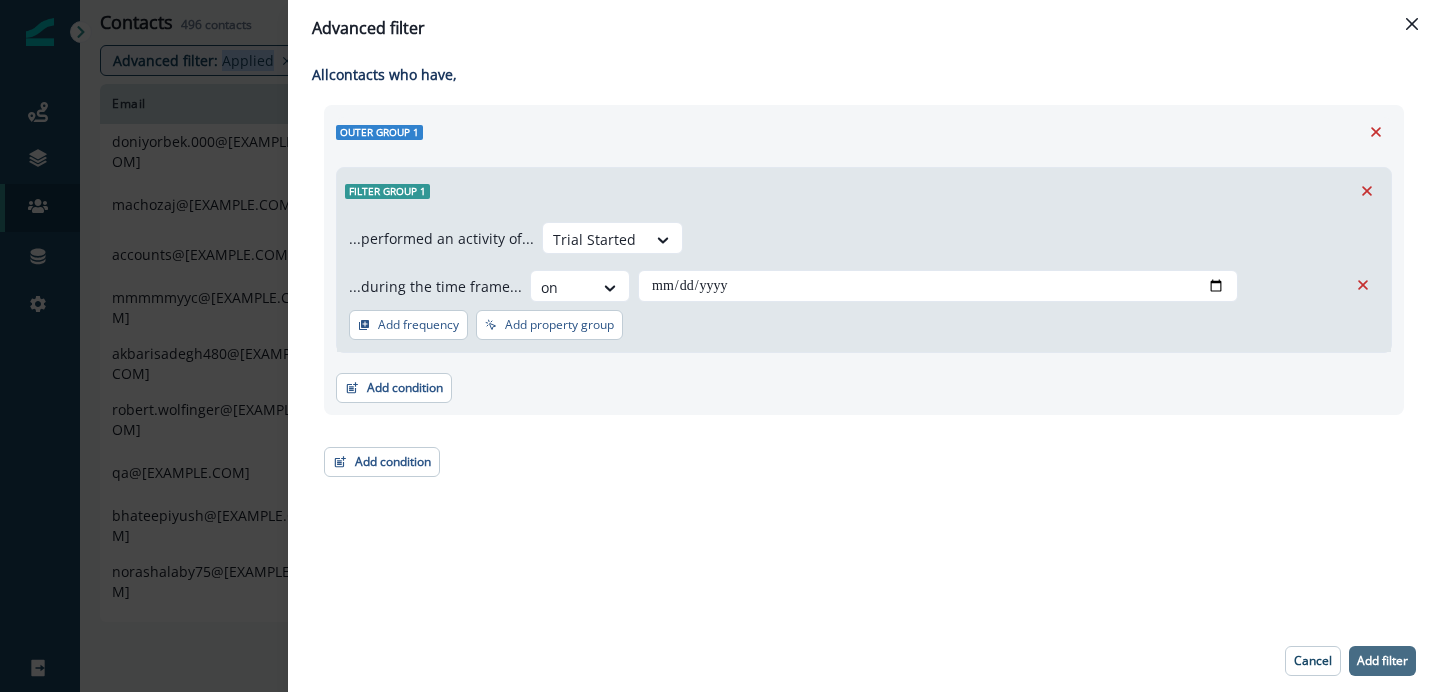 click on "Add filter" at bounding box center [1382, 661] 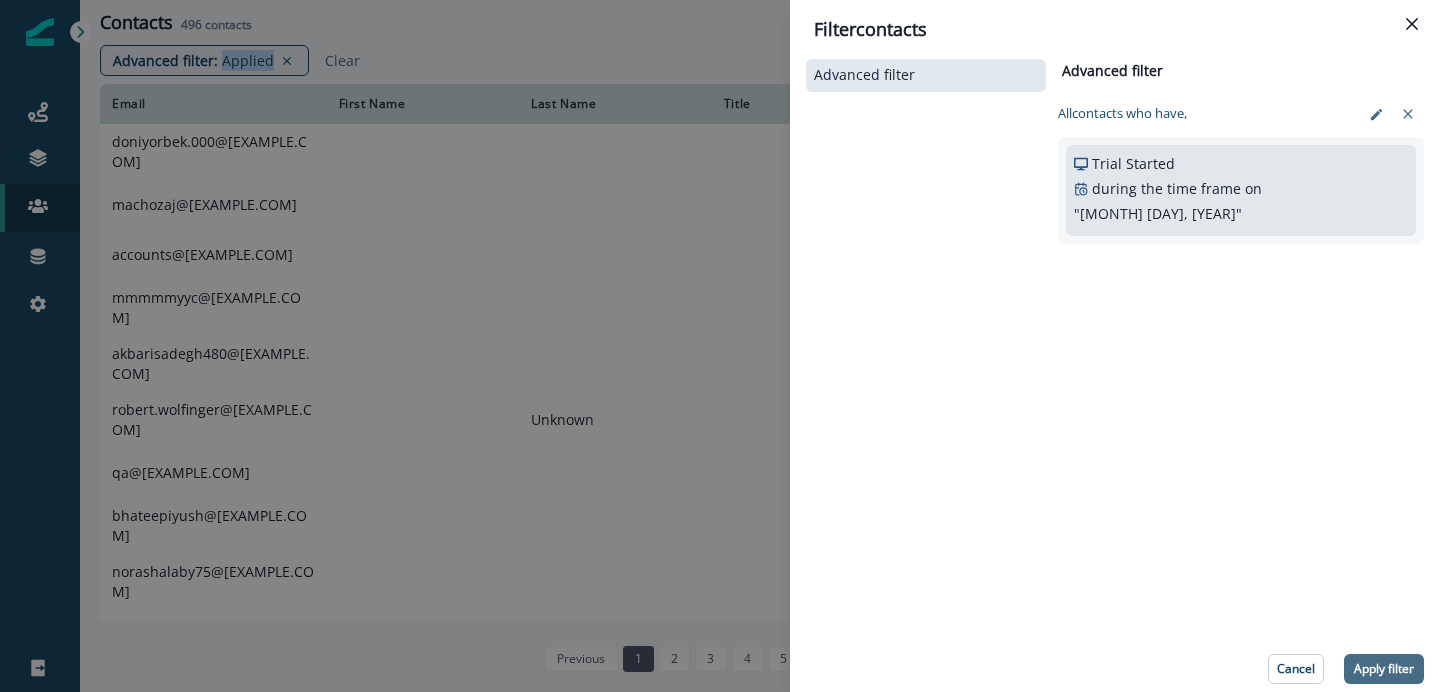 click on "Apply filter" at bounding box center [1384, 669] 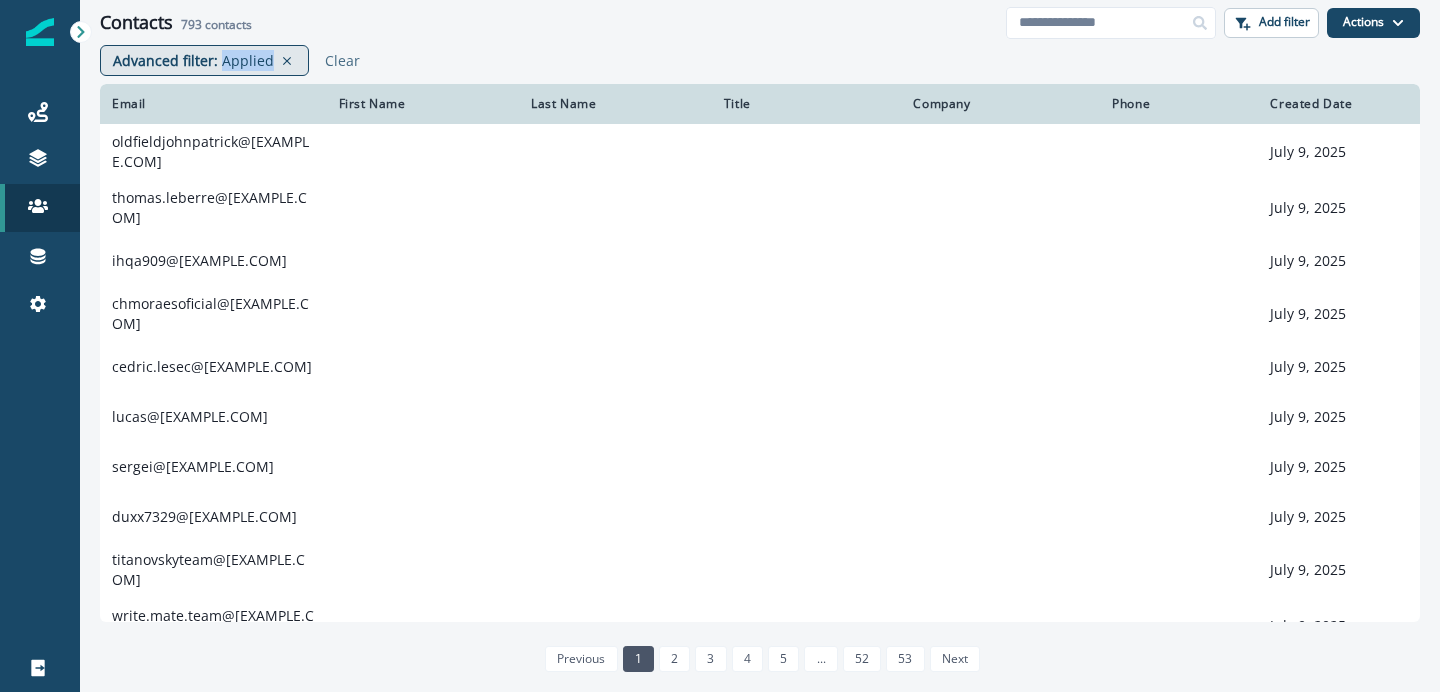 click on "Applied" at bounding box center [248, 60] 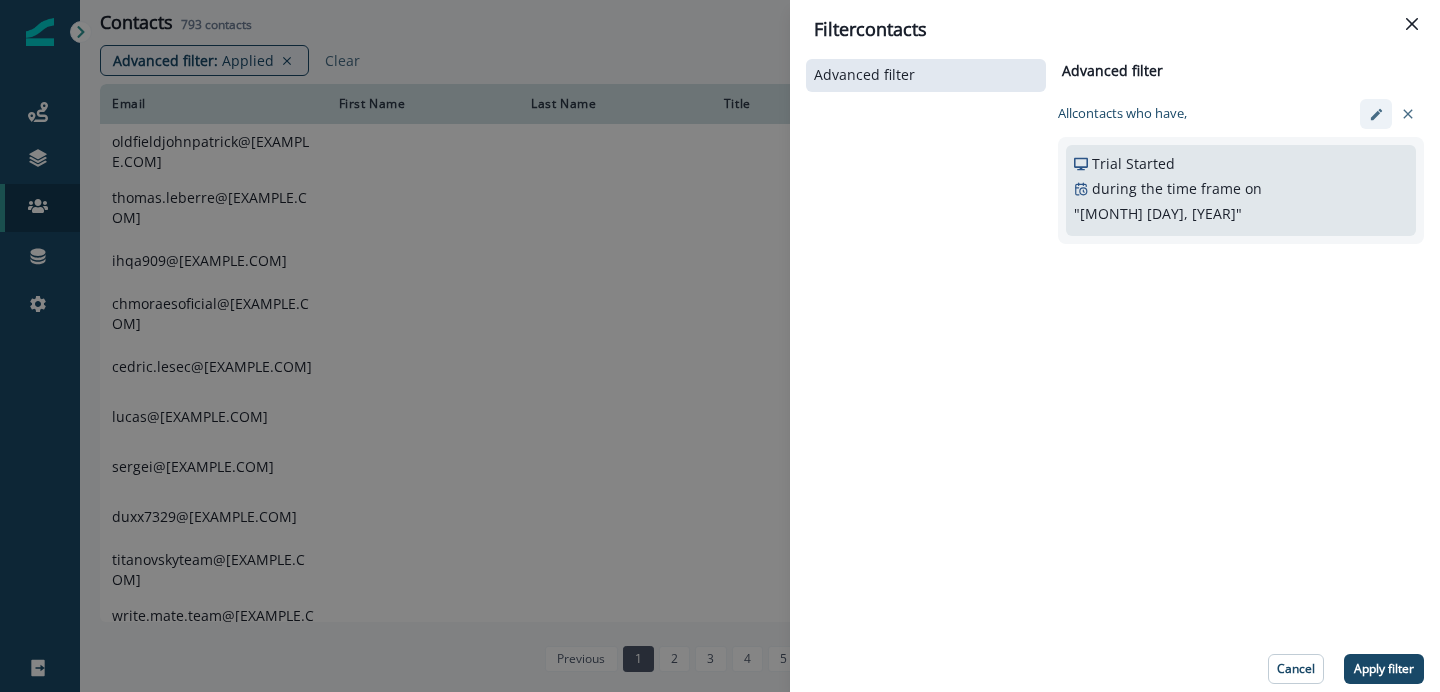 click at bounding box center (1376, 114) 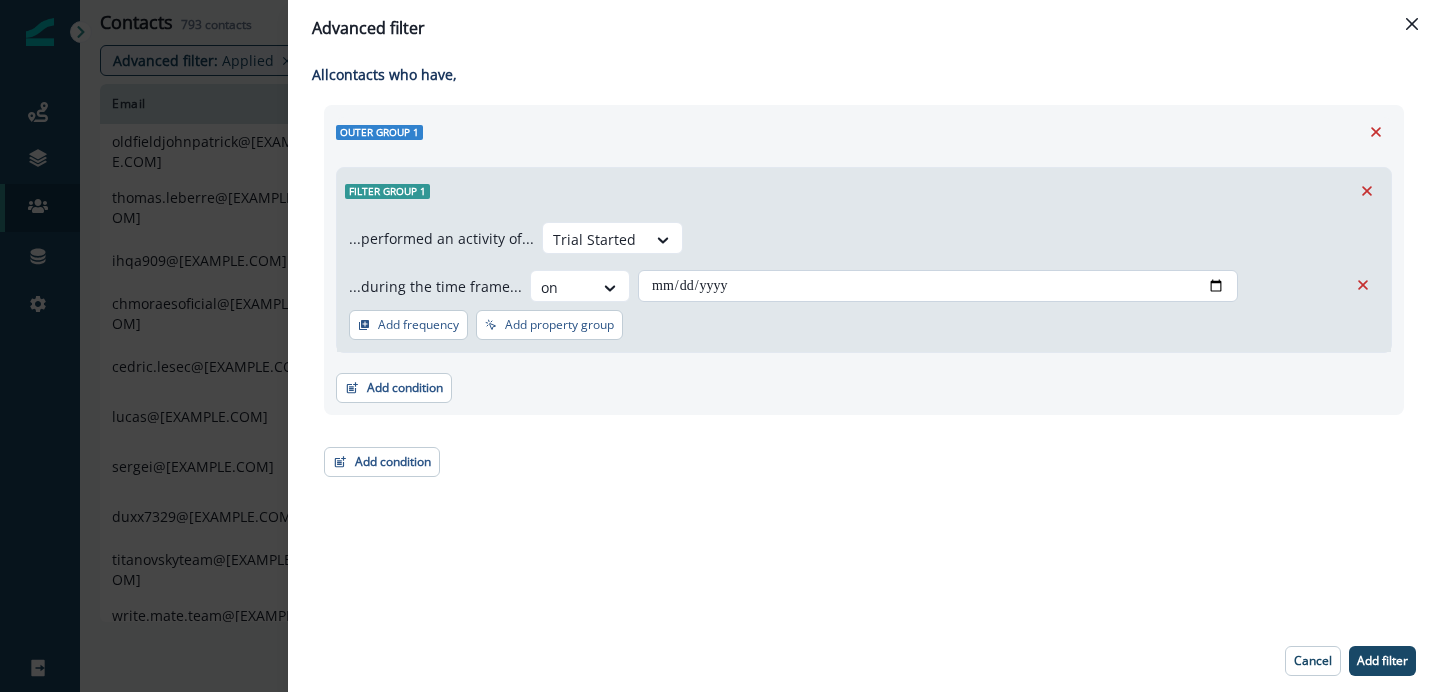 click on "**********" at bounding box center [938, 286] 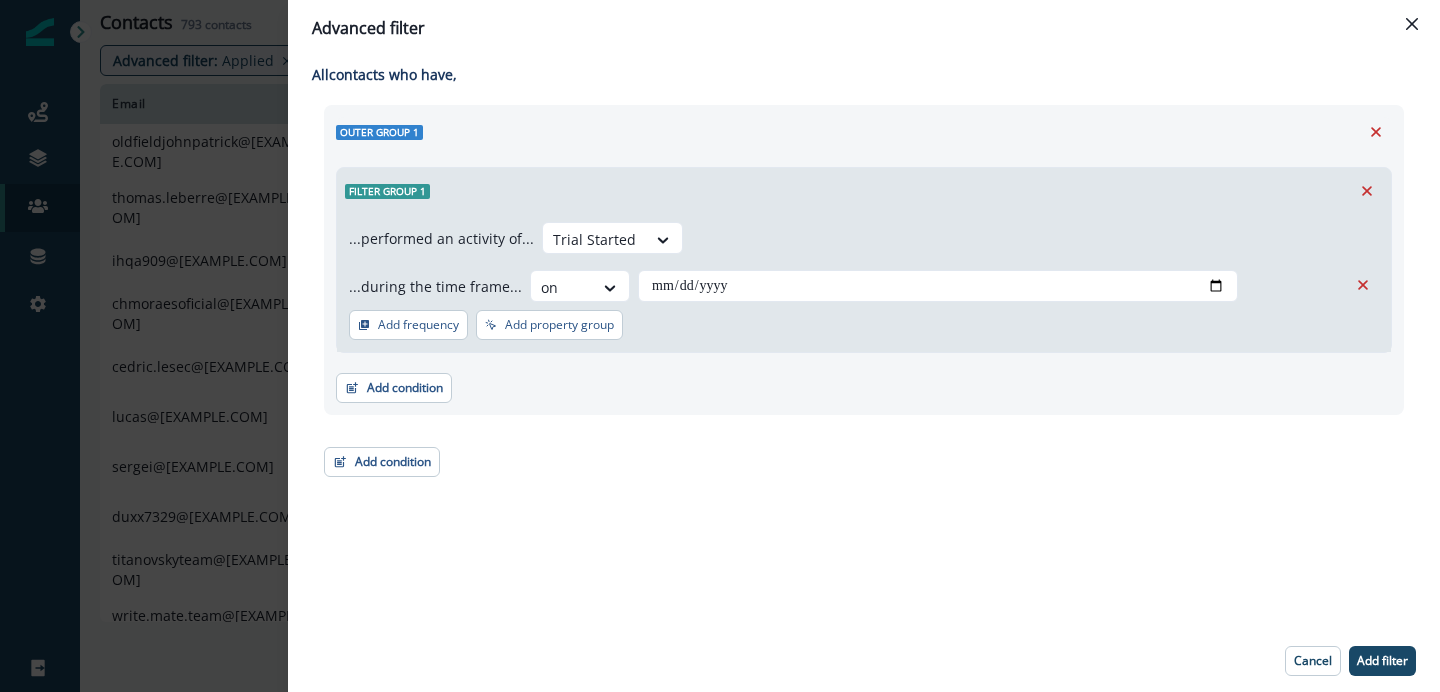 type on "**********" 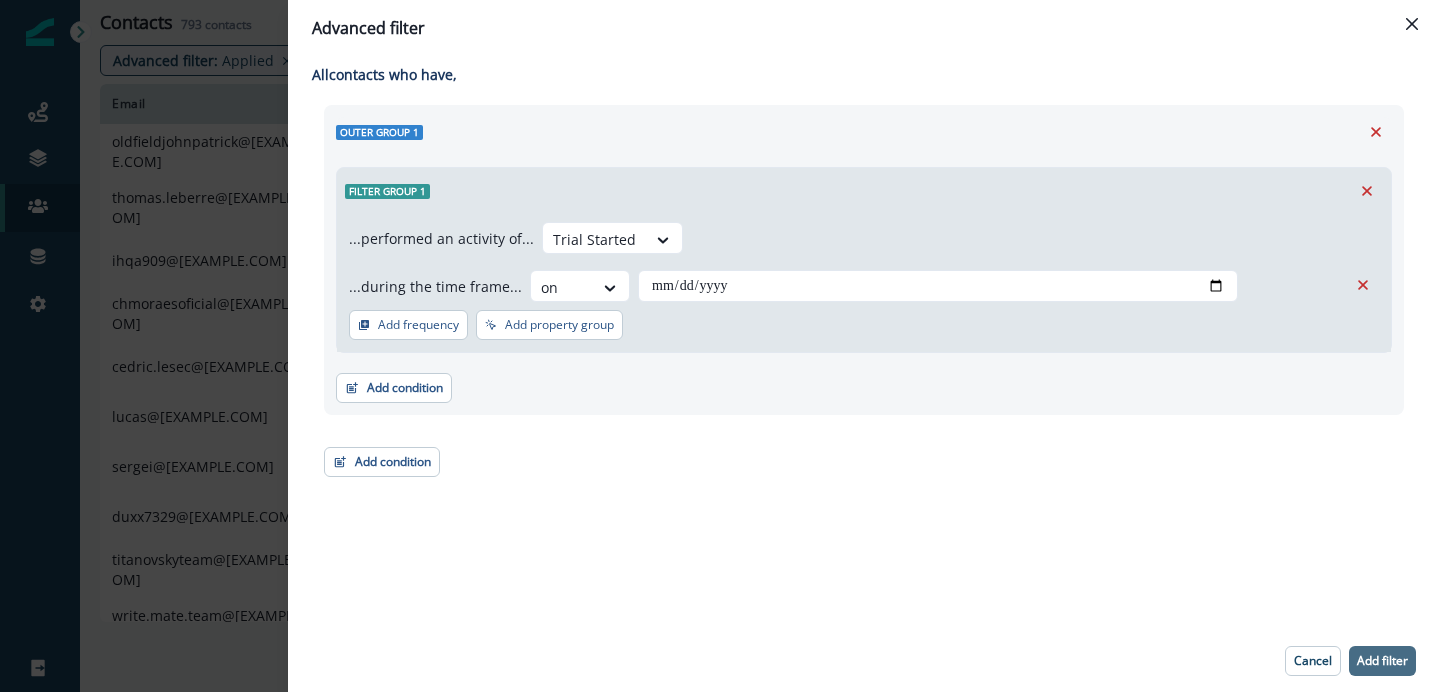 click on "Add filter" at bounding box center (1382, 661) 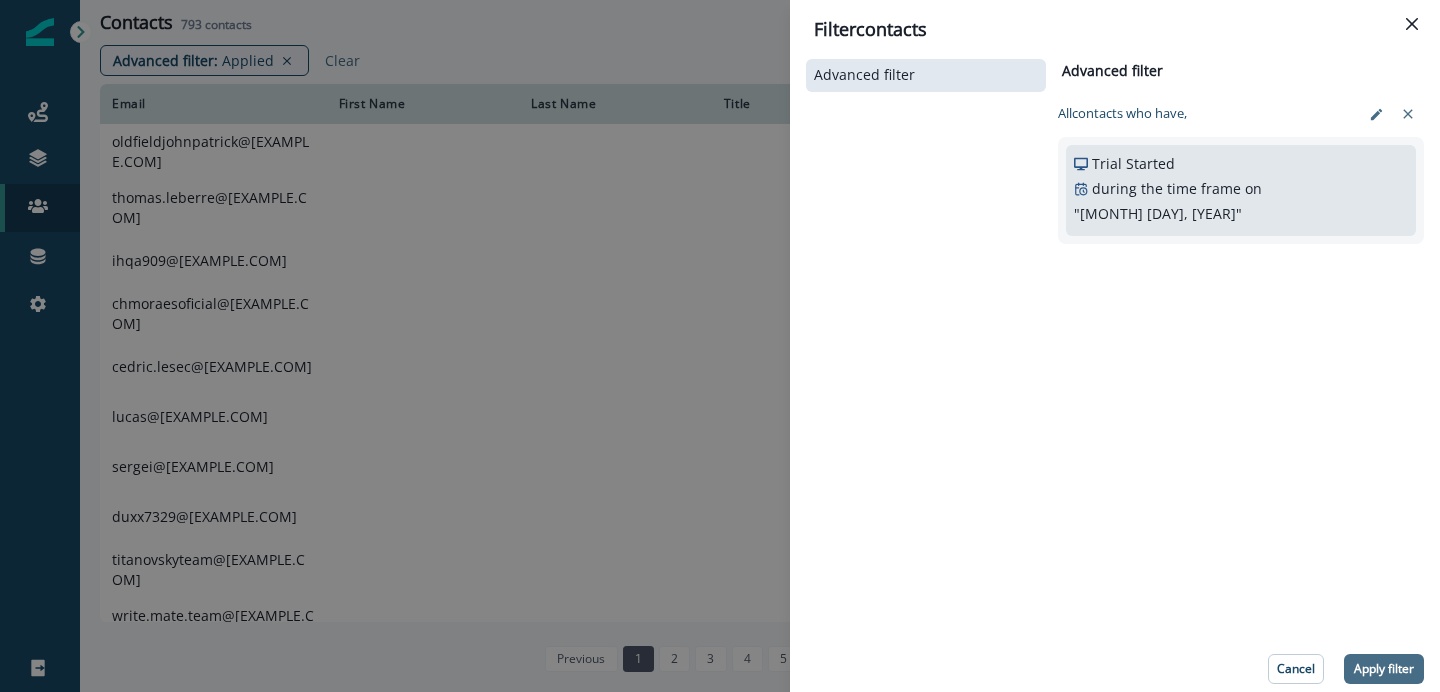 click on "Apply filter" at bounding box center (1384, 669) 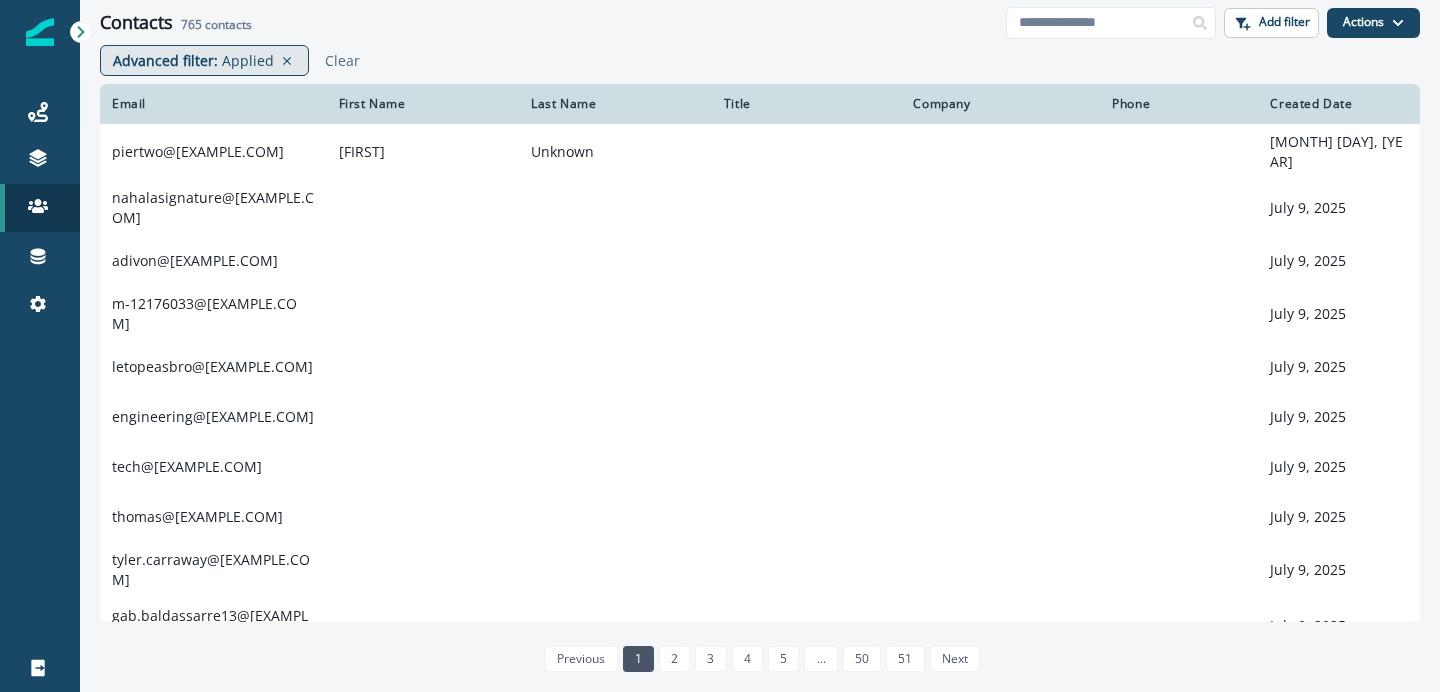 click on "Advanced filter :" at bounding box center (165, 60) 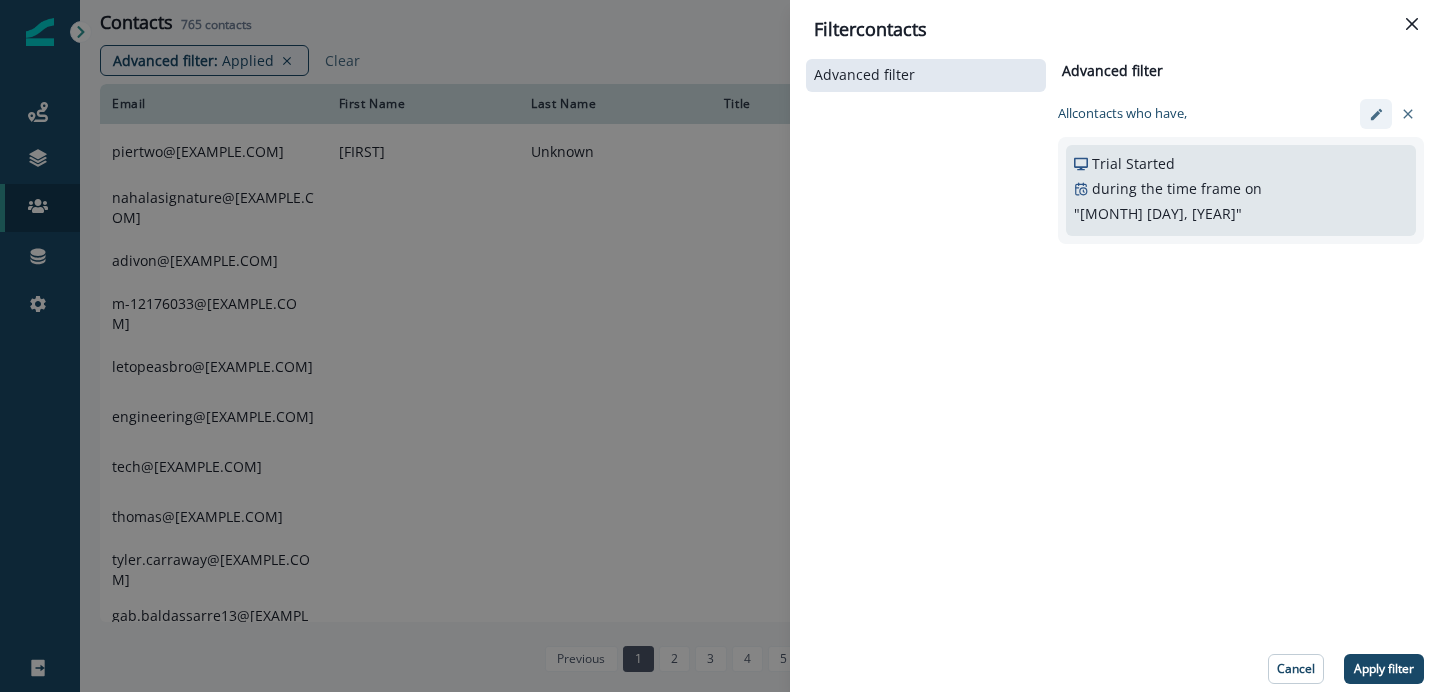 click at bounding box center [1376, 114] 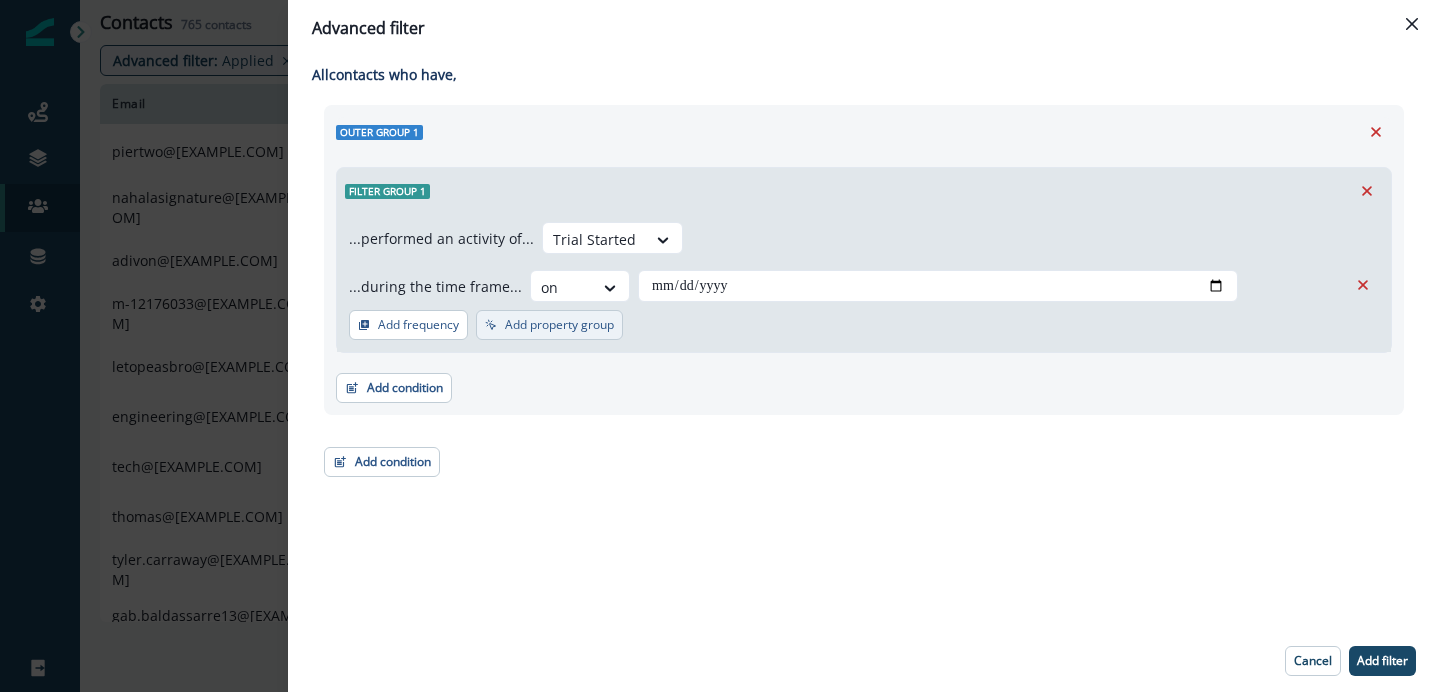 click on "Add property group" at bounding box center (559, 325) 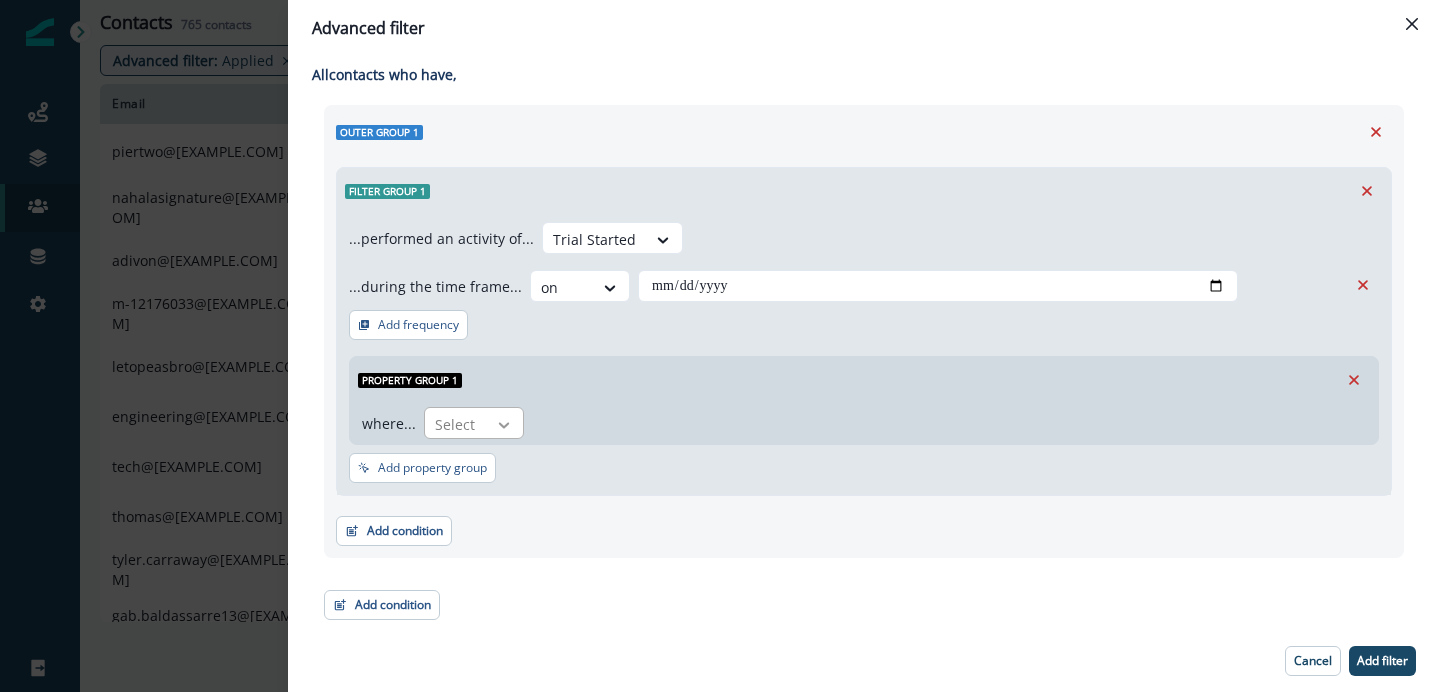 click at bounding box center [504, 425] 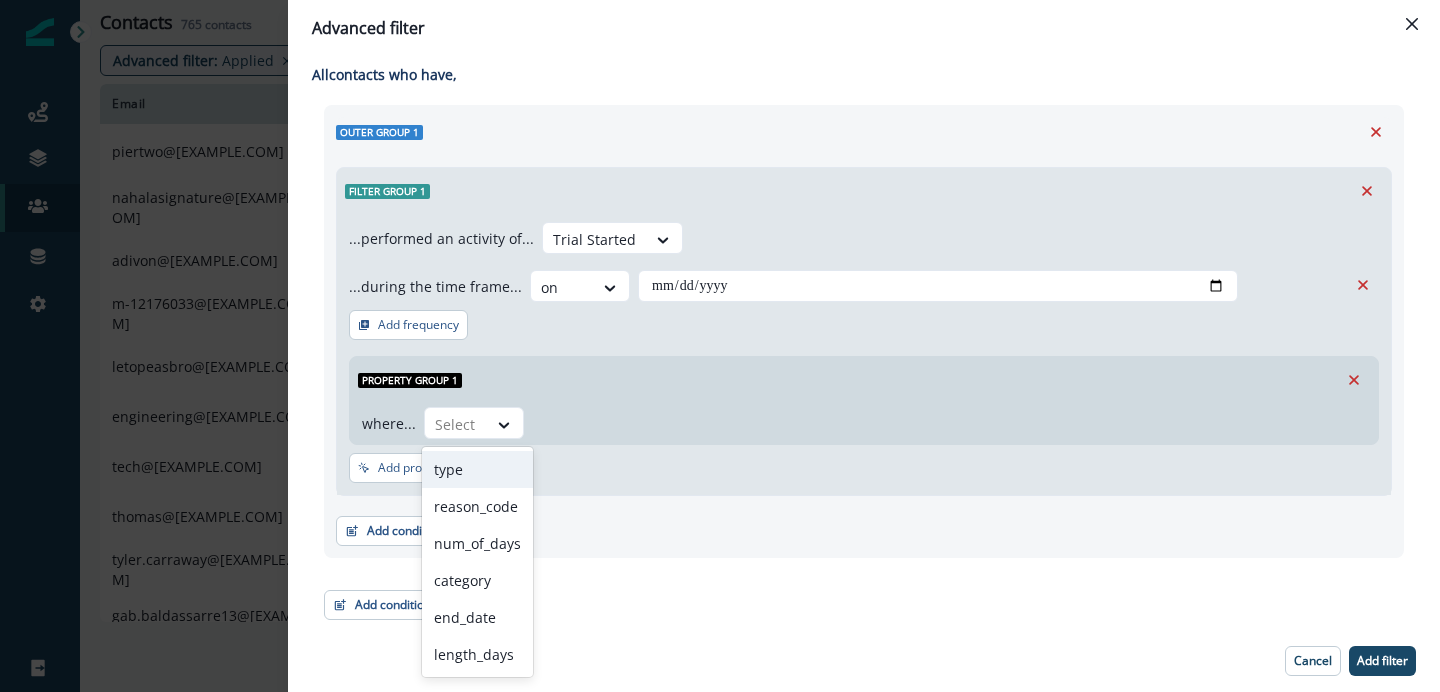 click on "type" at bounding box center (477, 469) 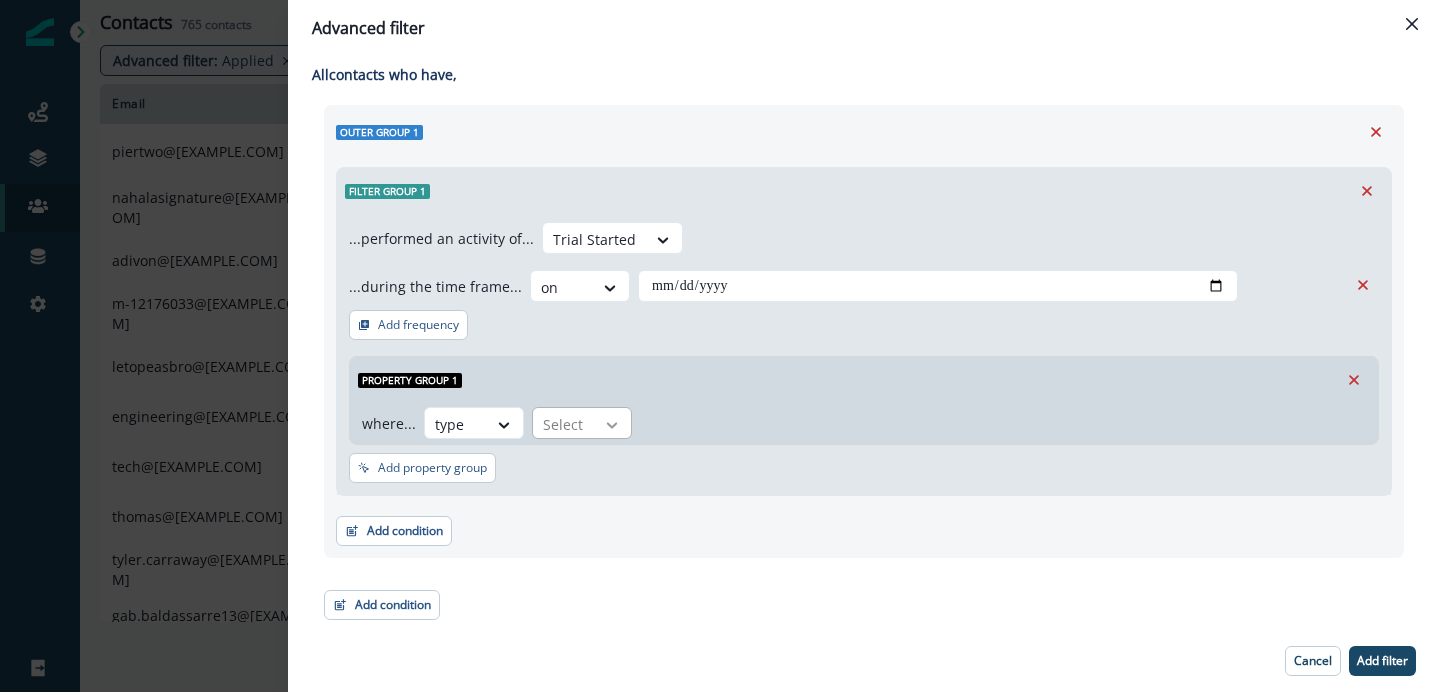 click at bounding box center [612, 425] 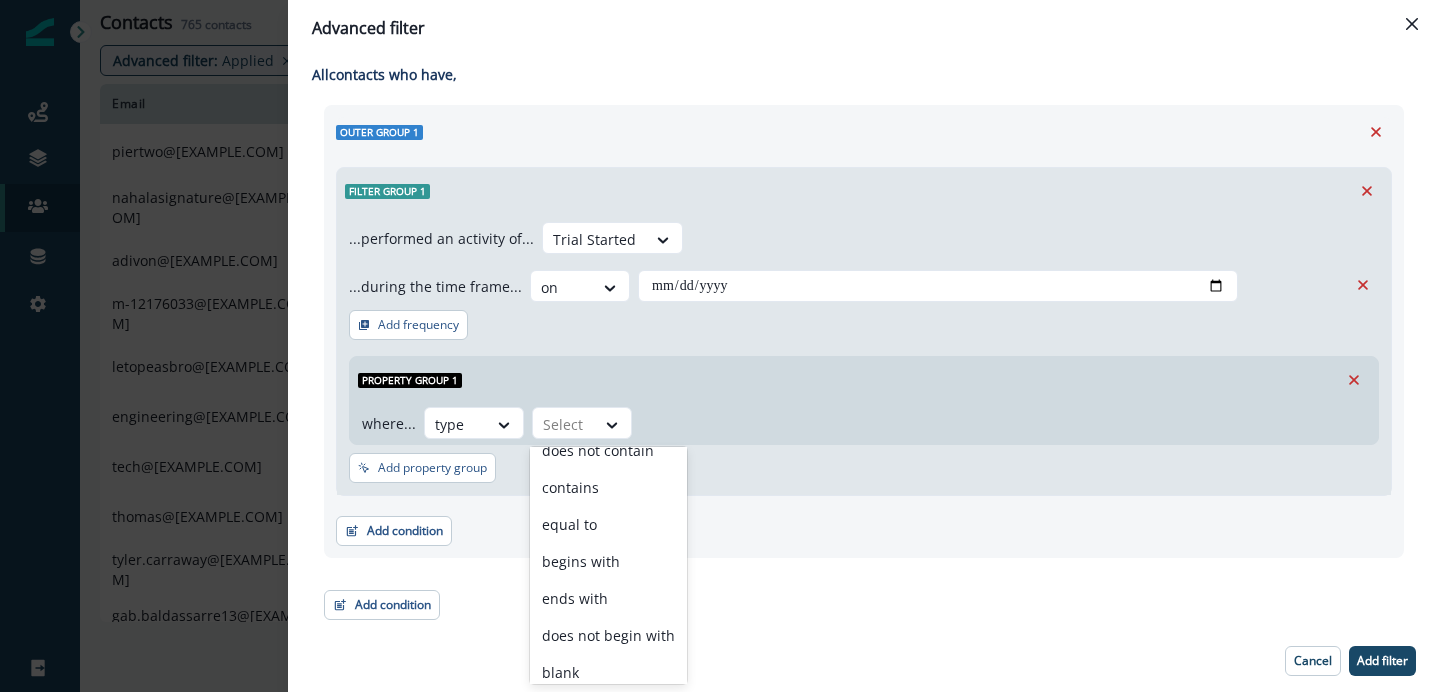scroll, scrollTop: 100, scrollLeft: 0, axis: vertical 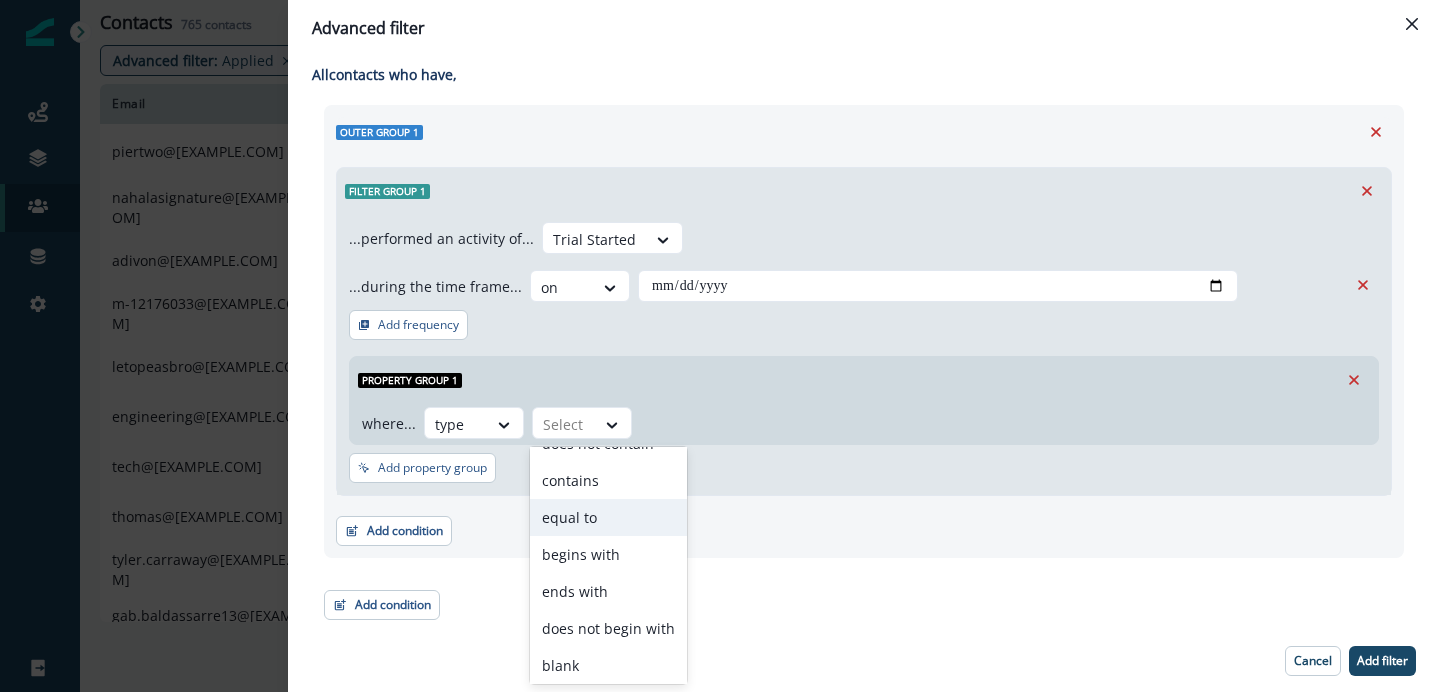 click on "equal to" at bounding box center (608, 517) 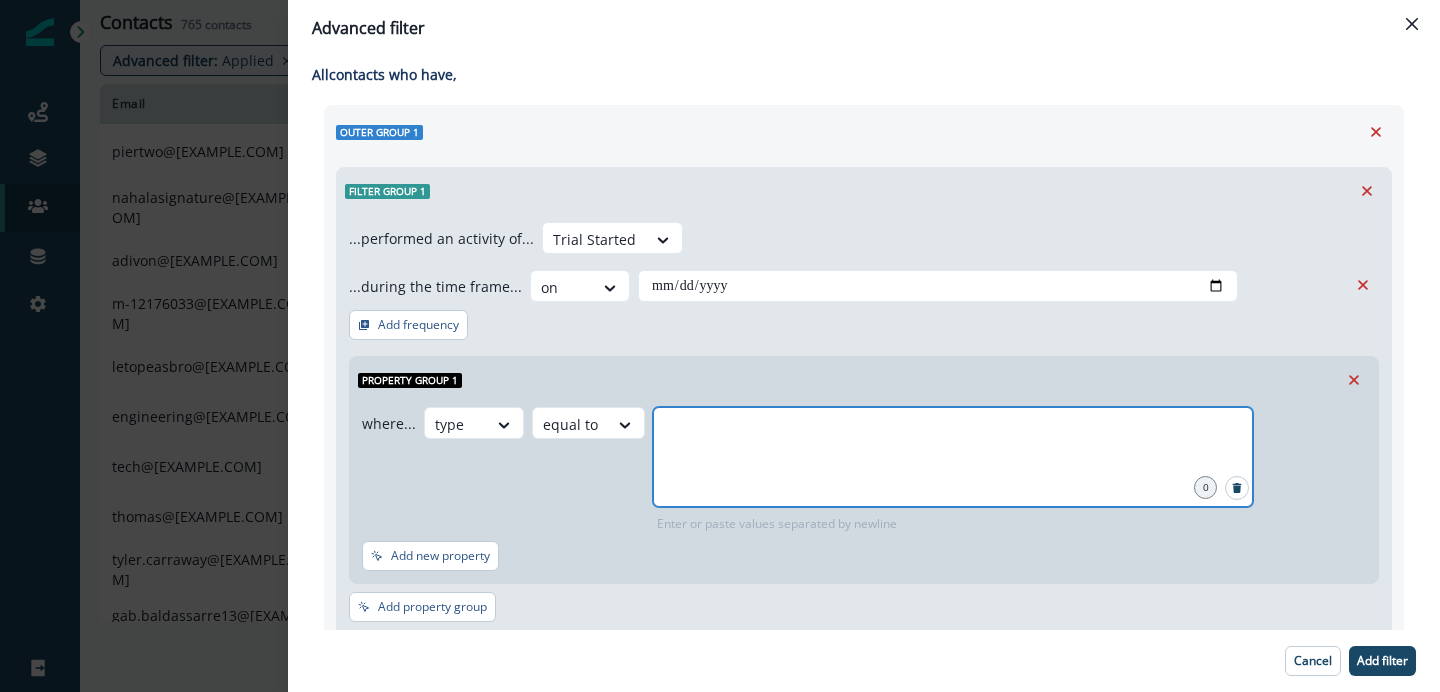 click at bounding box center (953, 432) 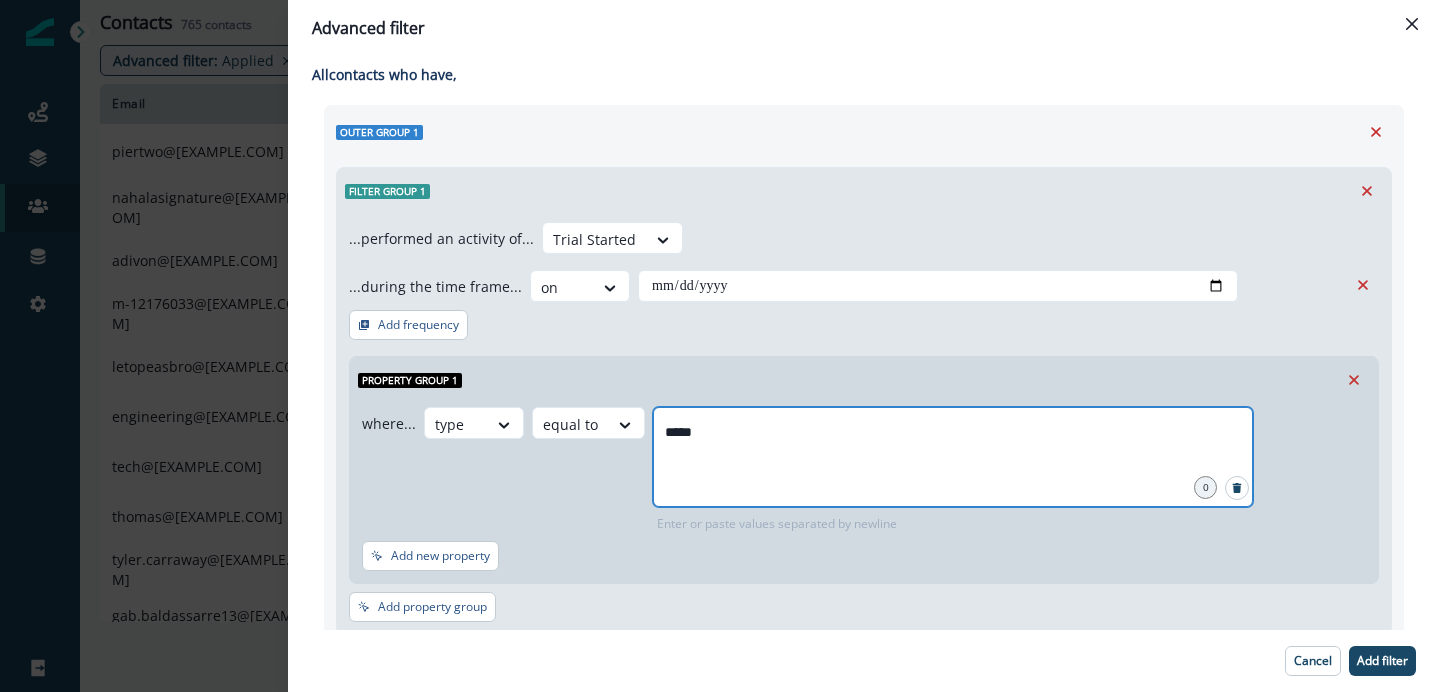 type on "******" 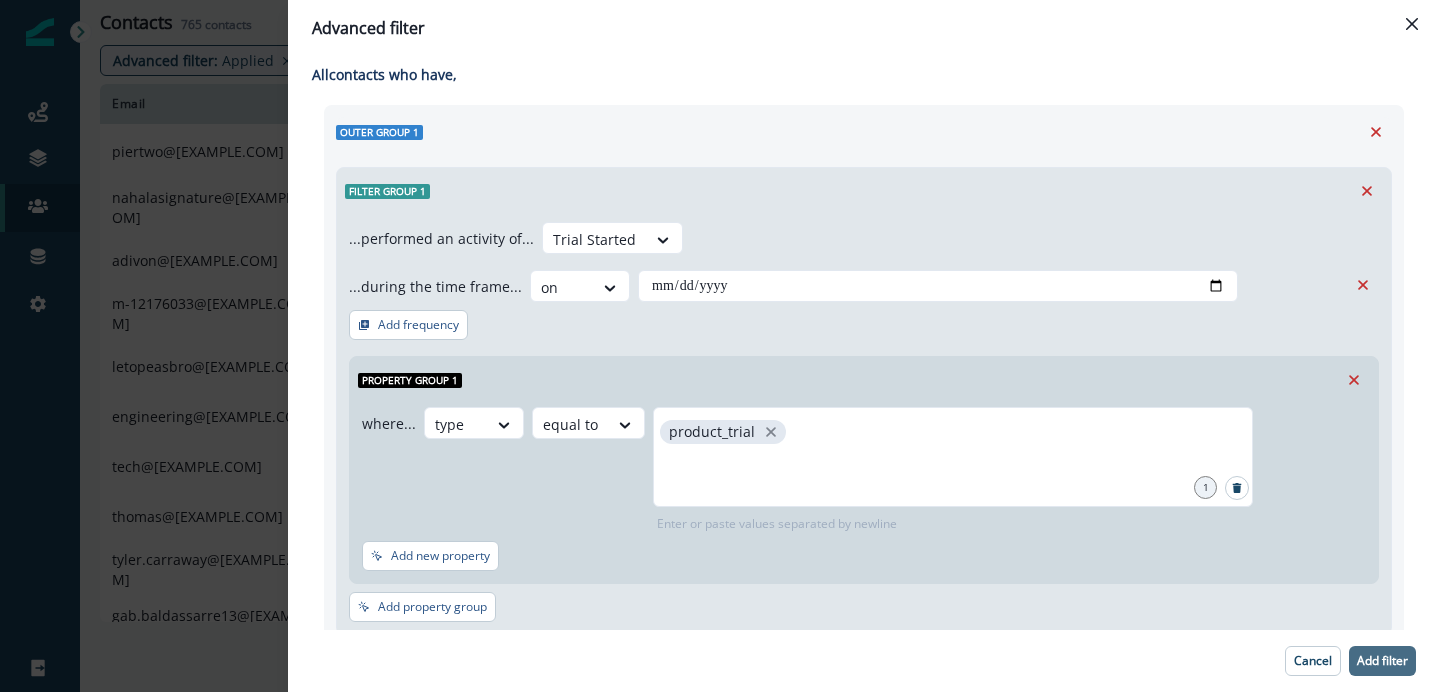 click on "Add filter" at bounding box center [1382, 661] 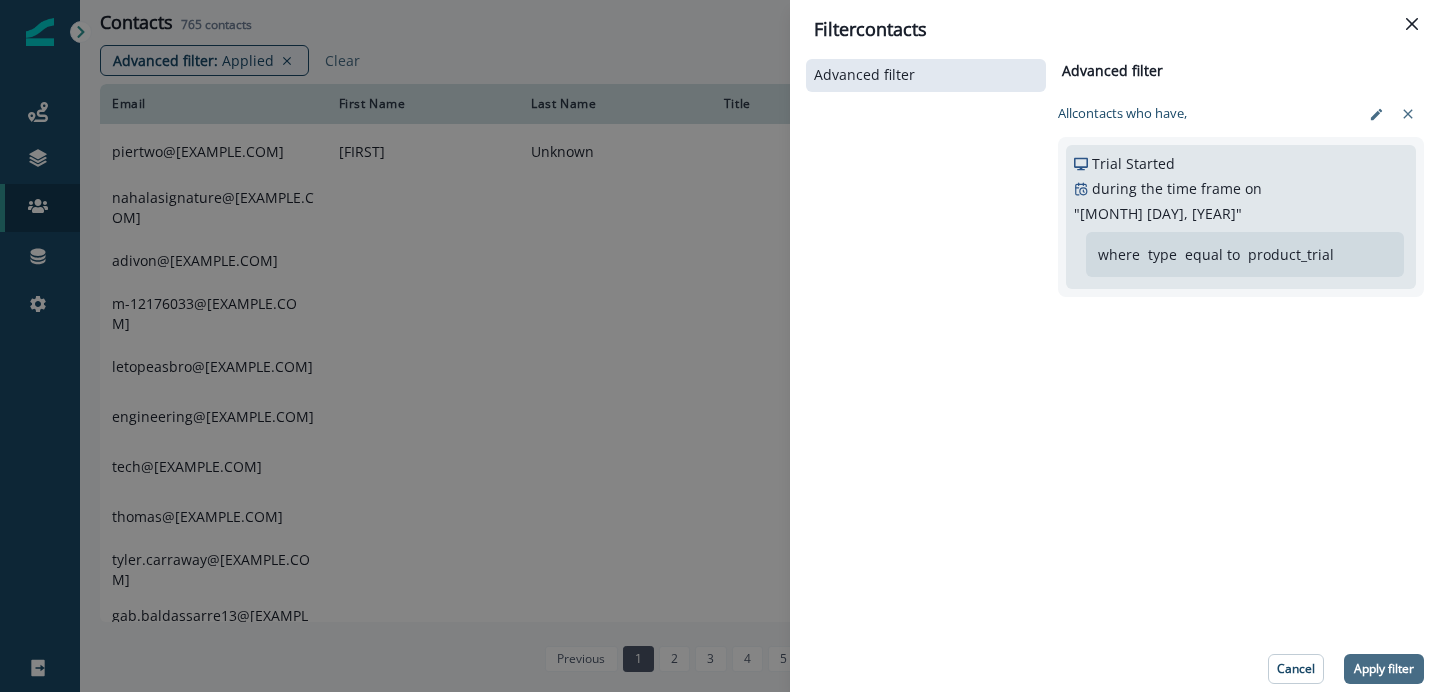 click on "Apply filter" at bounding box center [1384, 669] 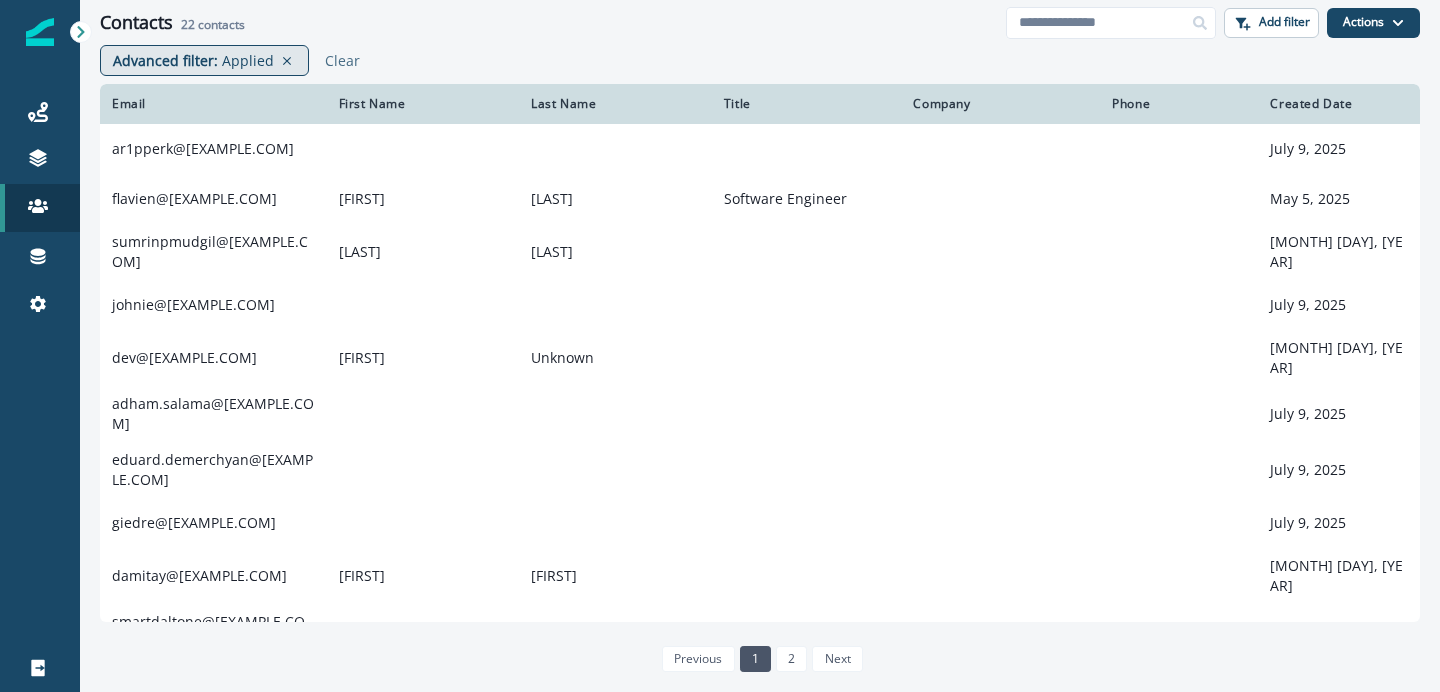 click on "Applied" at bounding box center [248, 60] 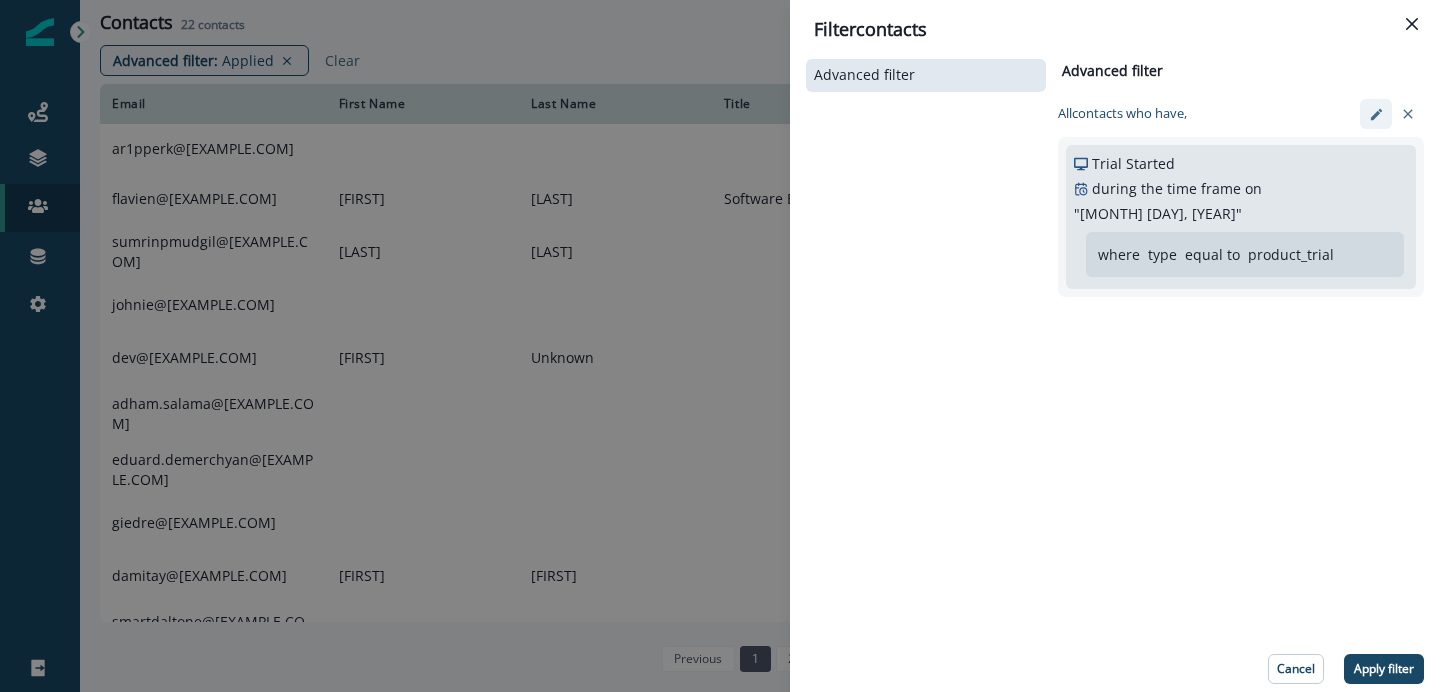 click at bounding box center [1376, 114] 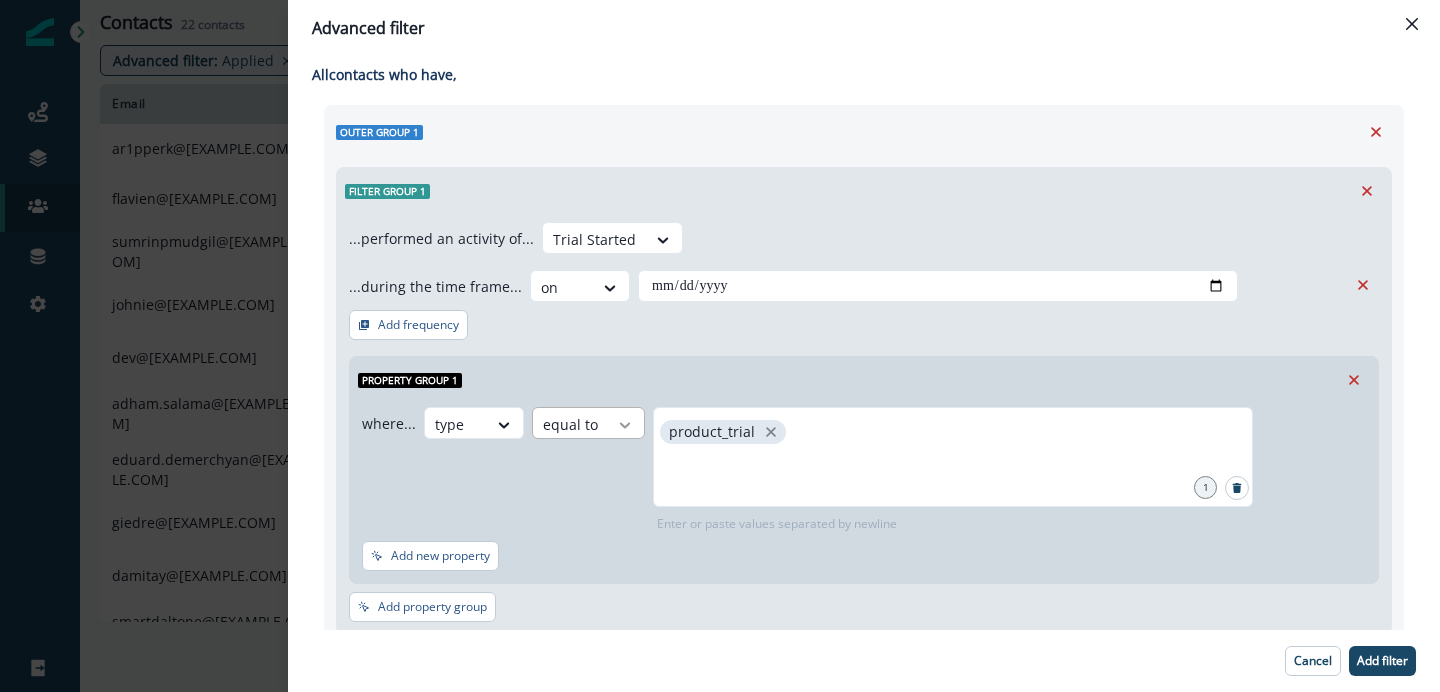 click at bounding box center [504, 425] 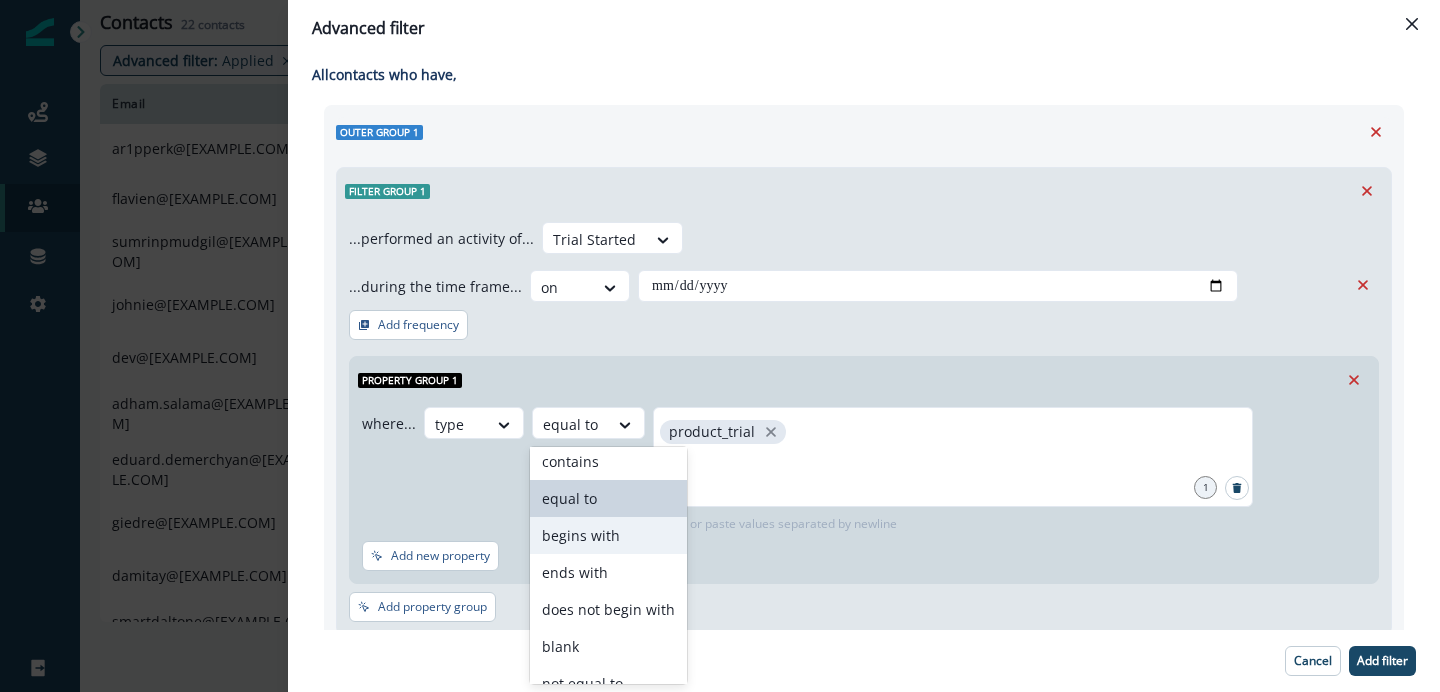 scroll, scrollTop: 141, scrollLeft: 0, axis: vertical 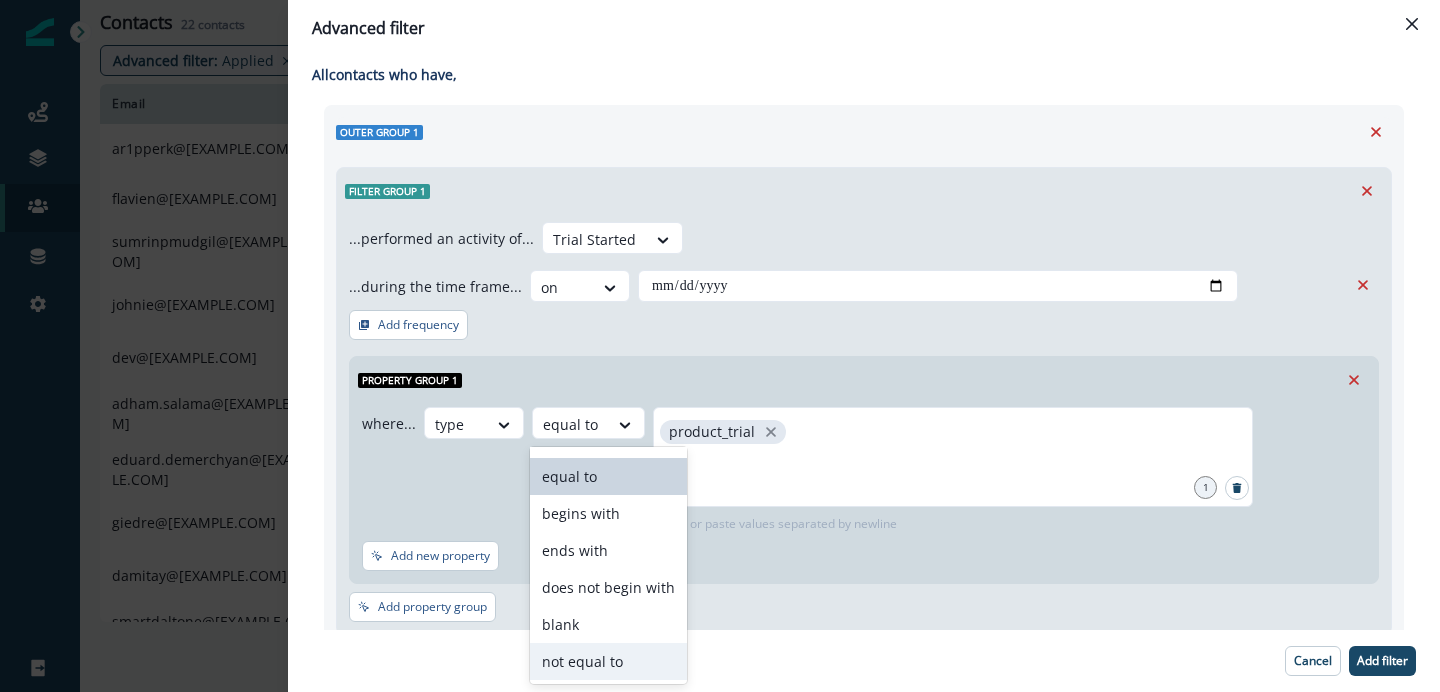 click on "does not end with not blank does not contain contains equal to begins with ends with does not begin with blank not equal to" at bounding box center [608, 565] 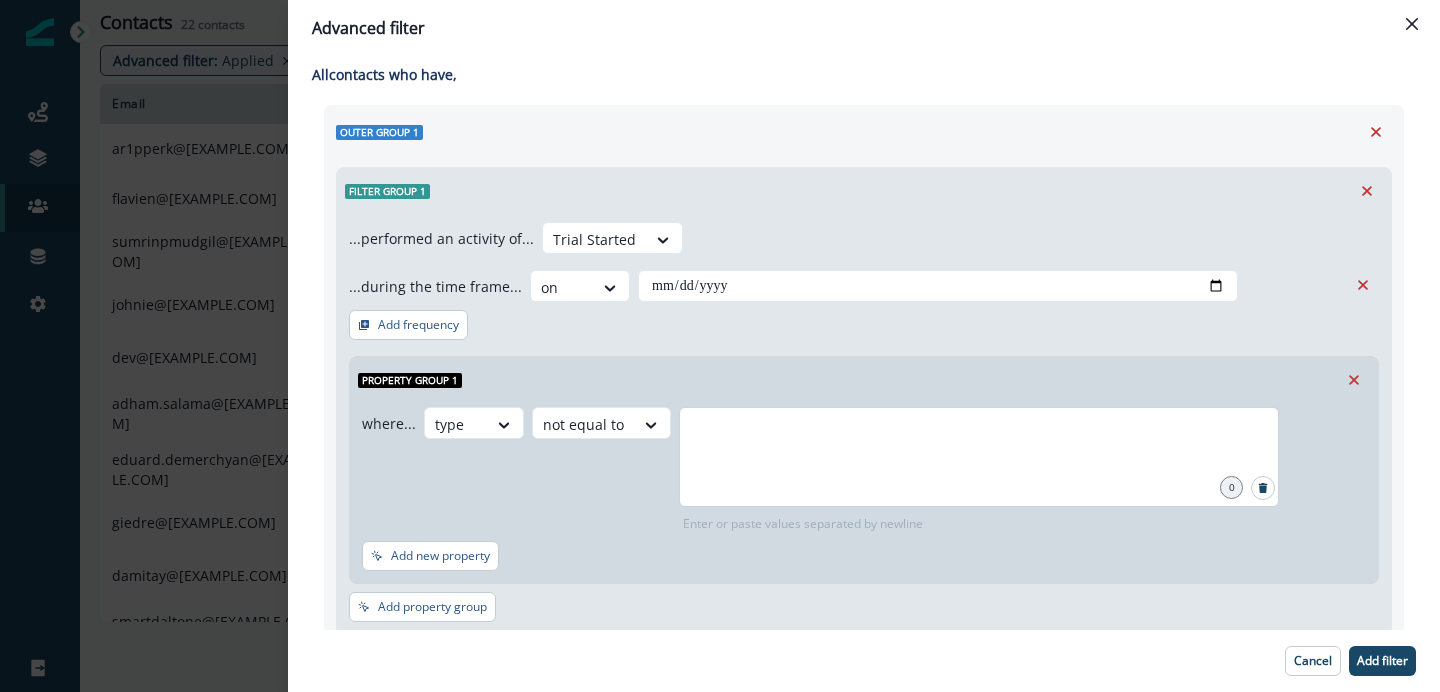 click at bounding box center [979, 457] 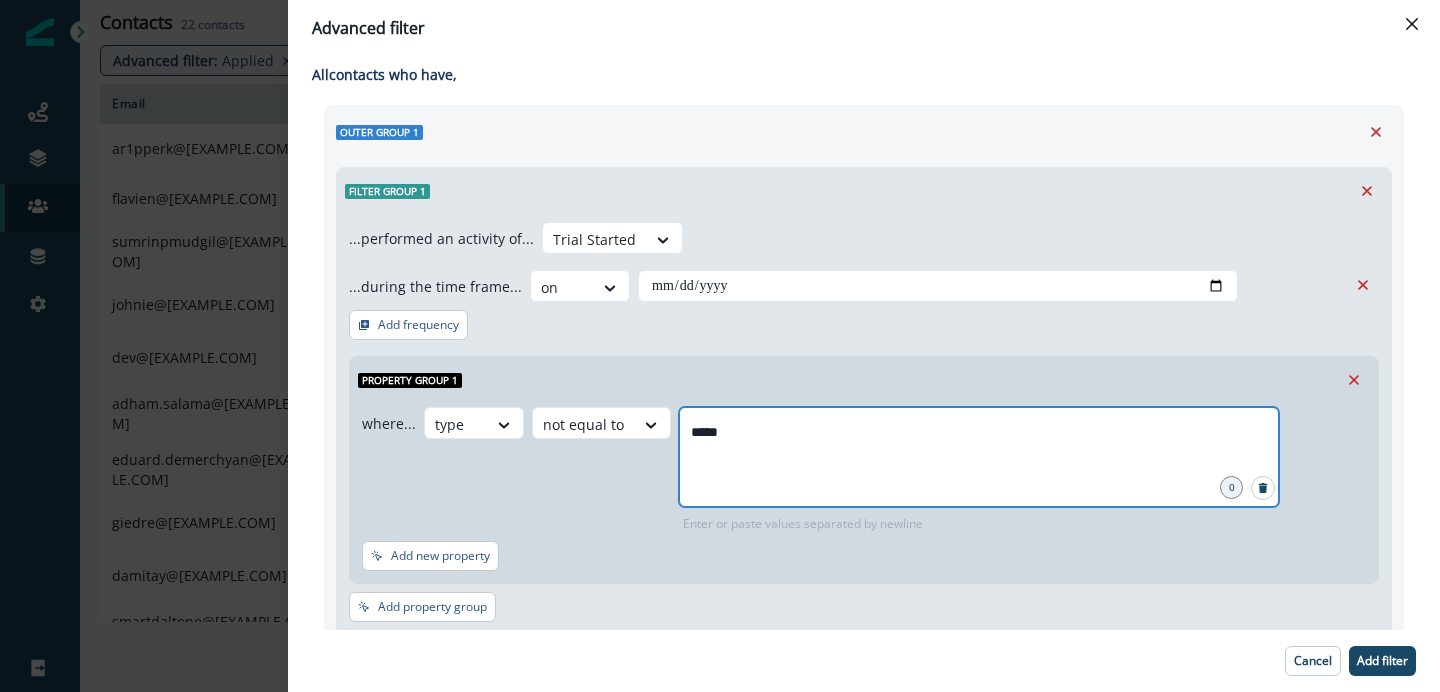 type on "******" 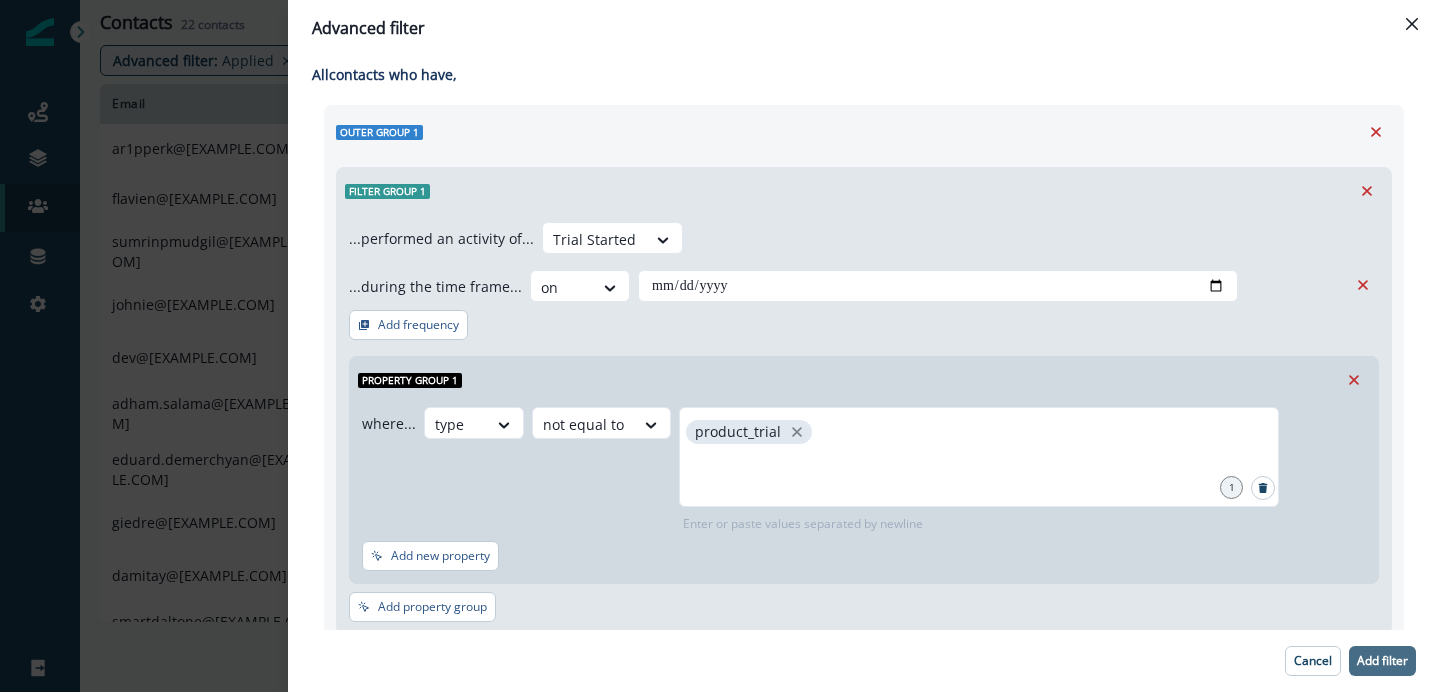 click on "Add filter" at bounding box center (1382, 661) 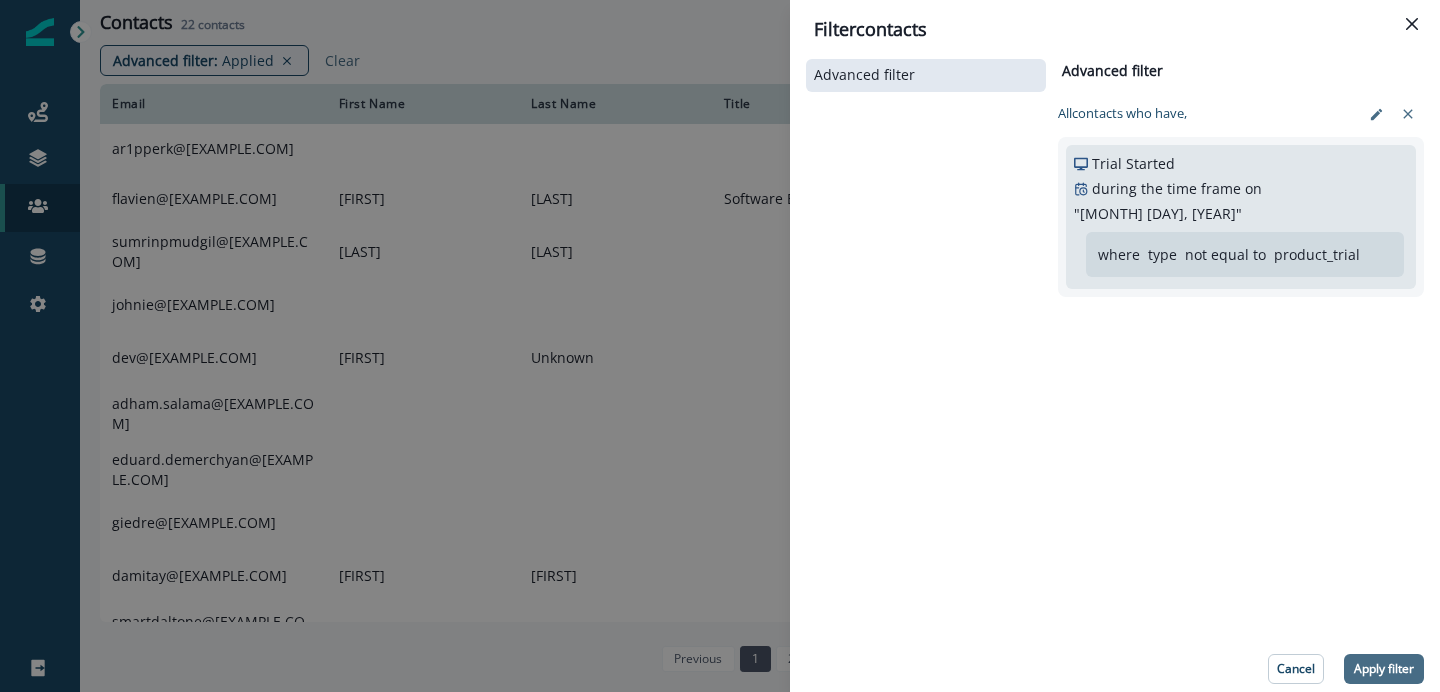 click on "Apply filter" at bounding box center [1384, 669] 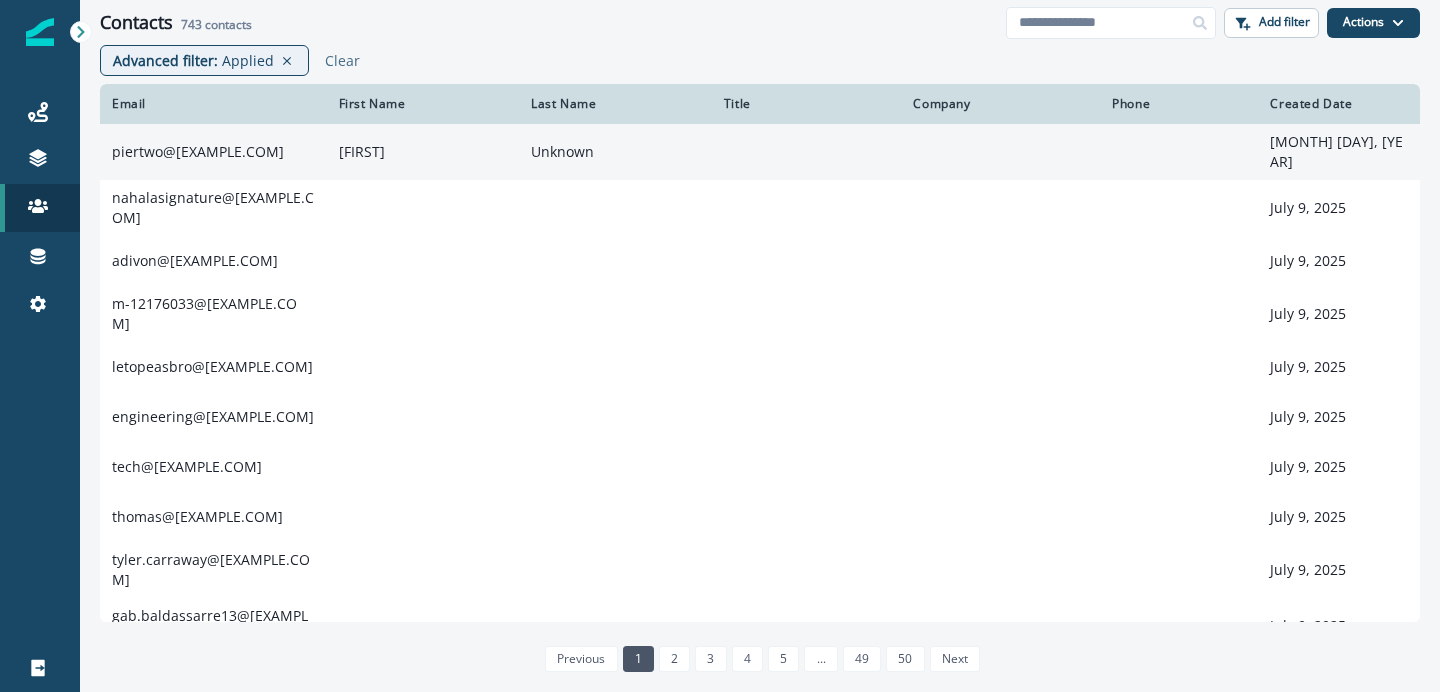 click on "piertwo@[EXAMPLE.COM]" at bounding box center [213, 152] 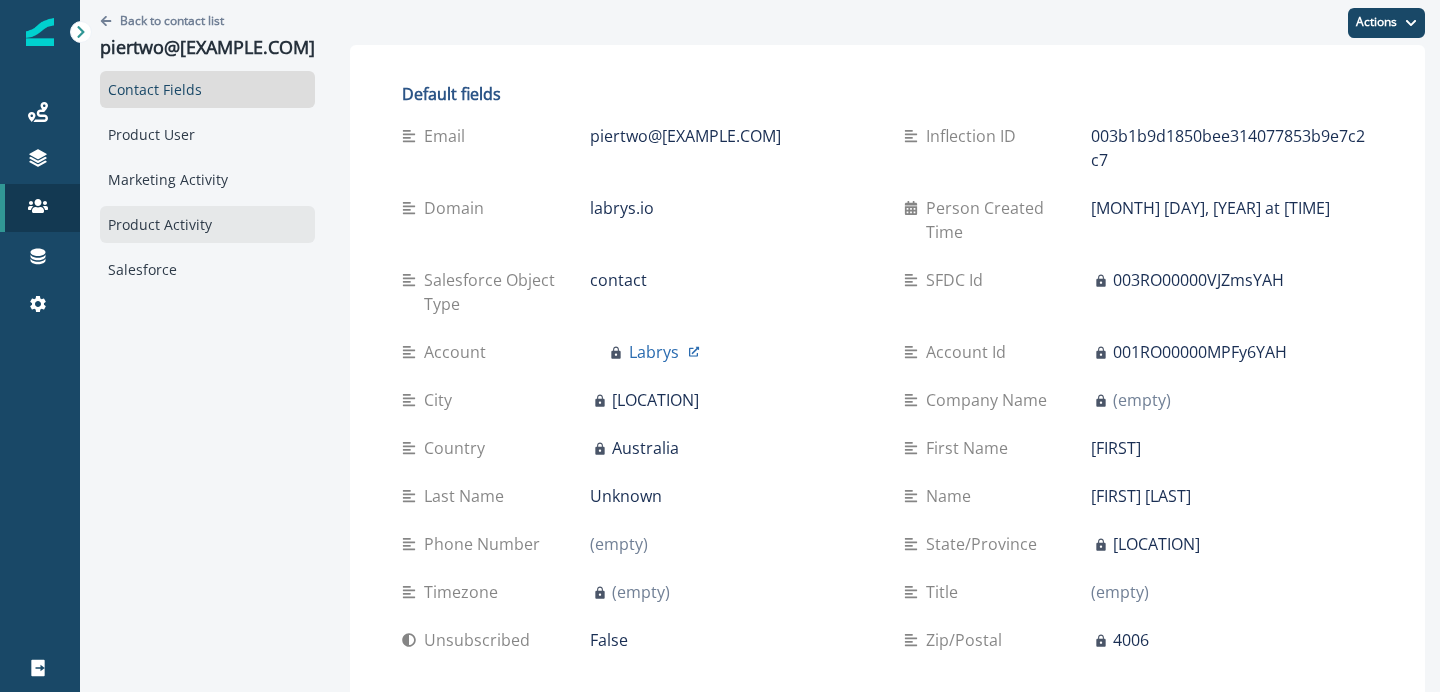 click on "Product Activity" at bounding box center [207, 224] 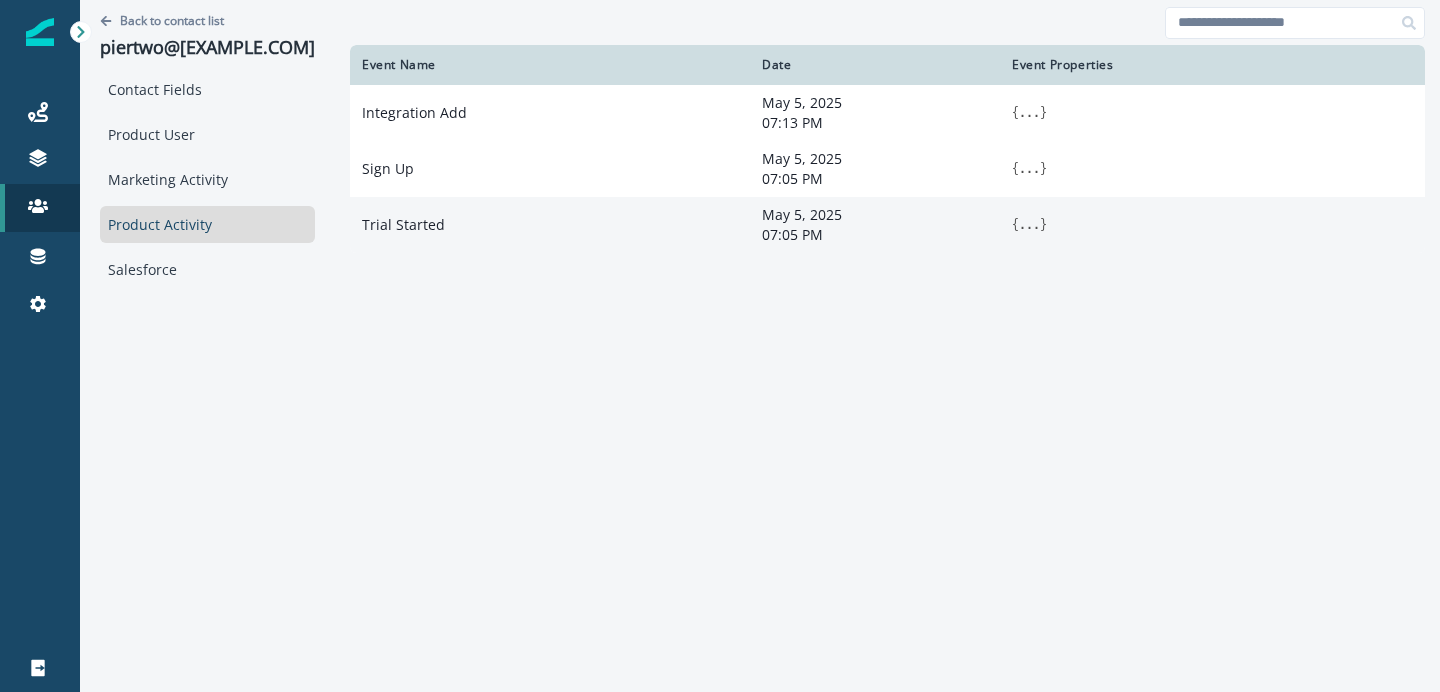 click on "..." at bounding box center [1029, 113] 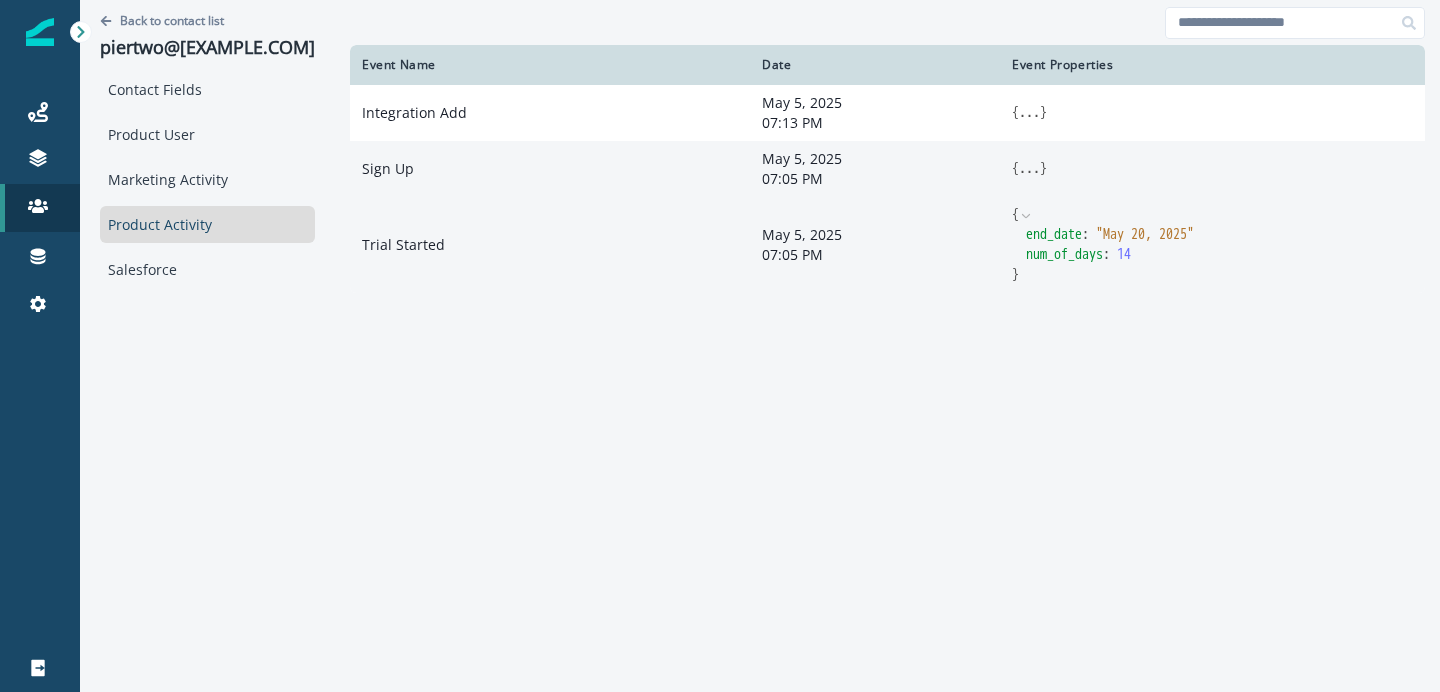 click on "..." at bounding box center [1029, 113] 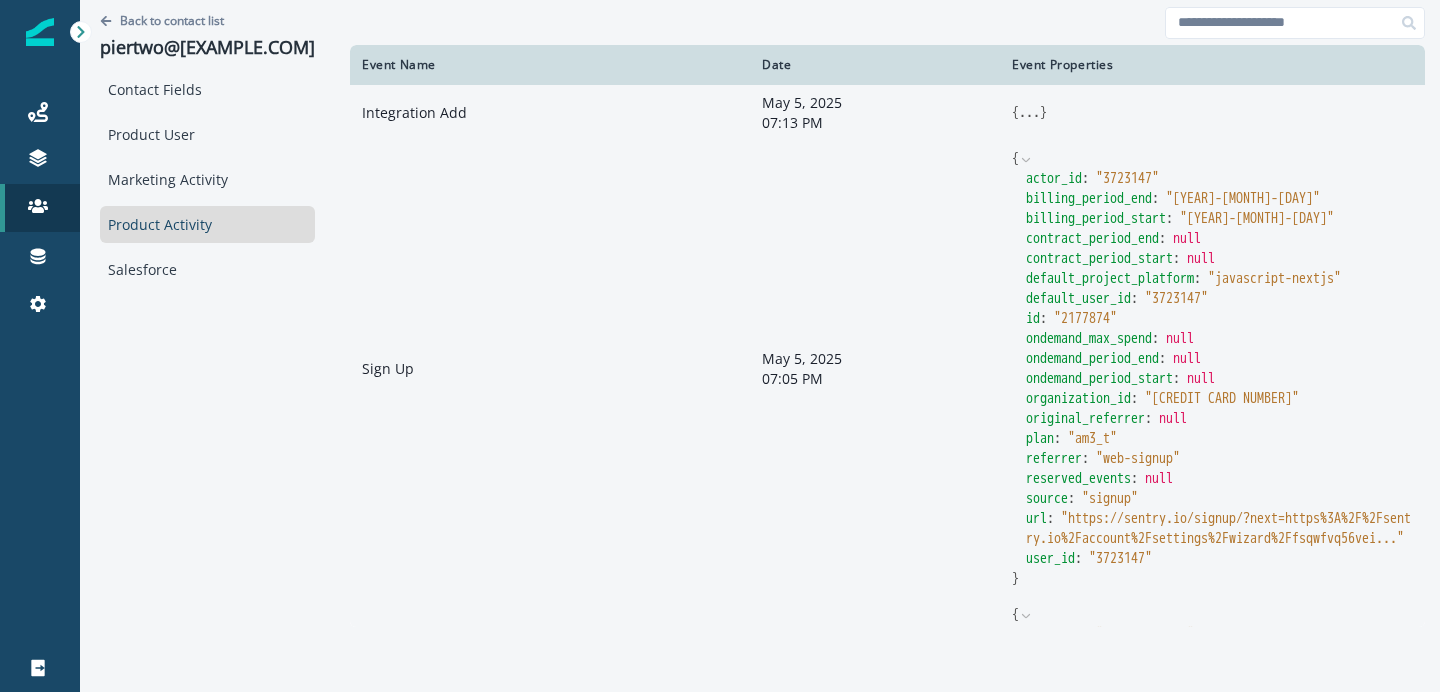 click on "..." at bounding box center (1029, 113) 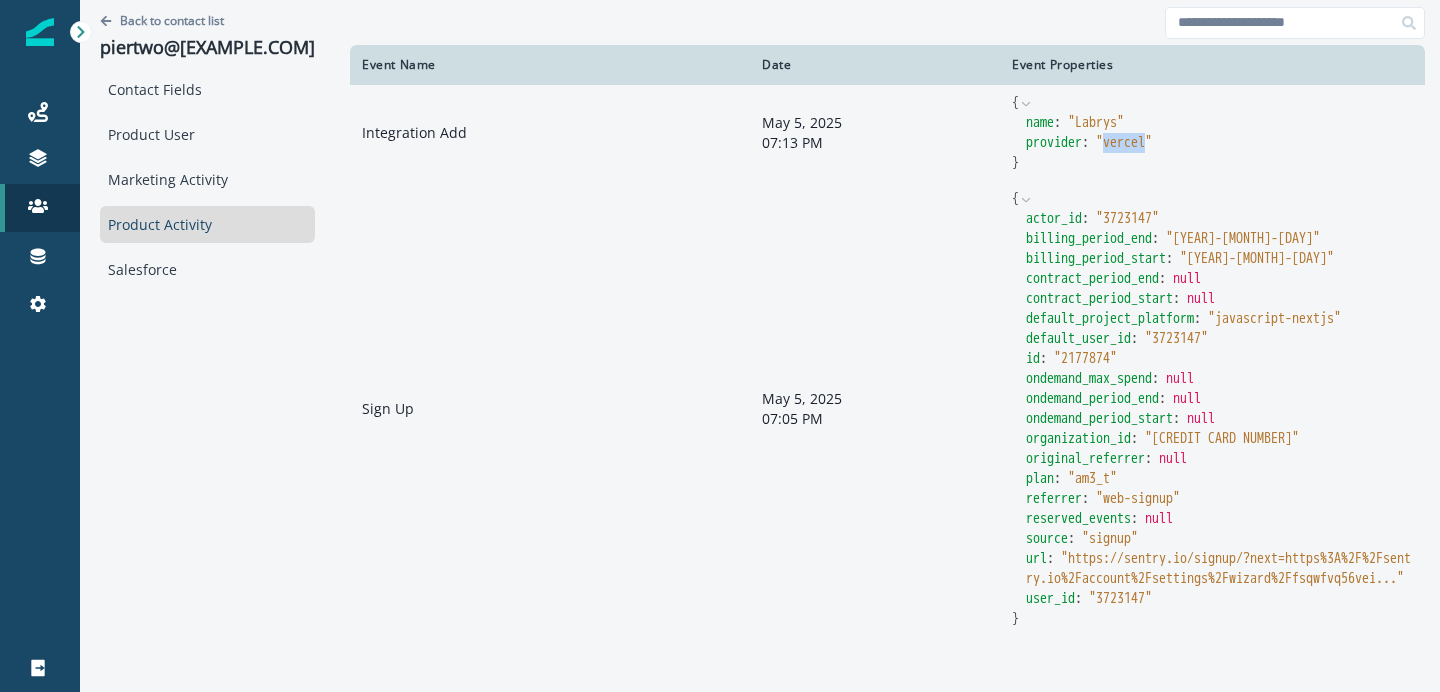 drag, startPoint x: 1101, startPoint y: 144, endPoint x: 1148, endPoint y: 145, distance: 47.010635 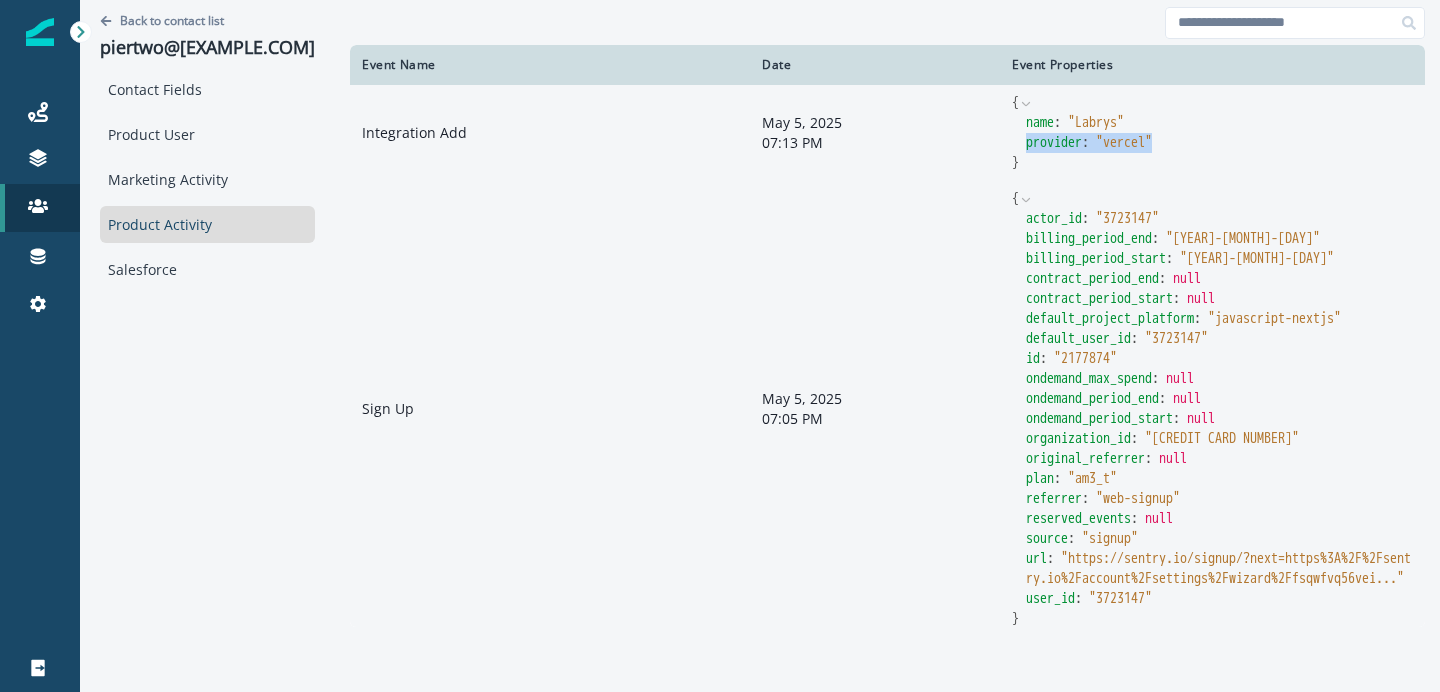 drag, startPoint x: 1007, startPoint y: 148, endPoint x: 1210, endPoint y: 148, distance: 203 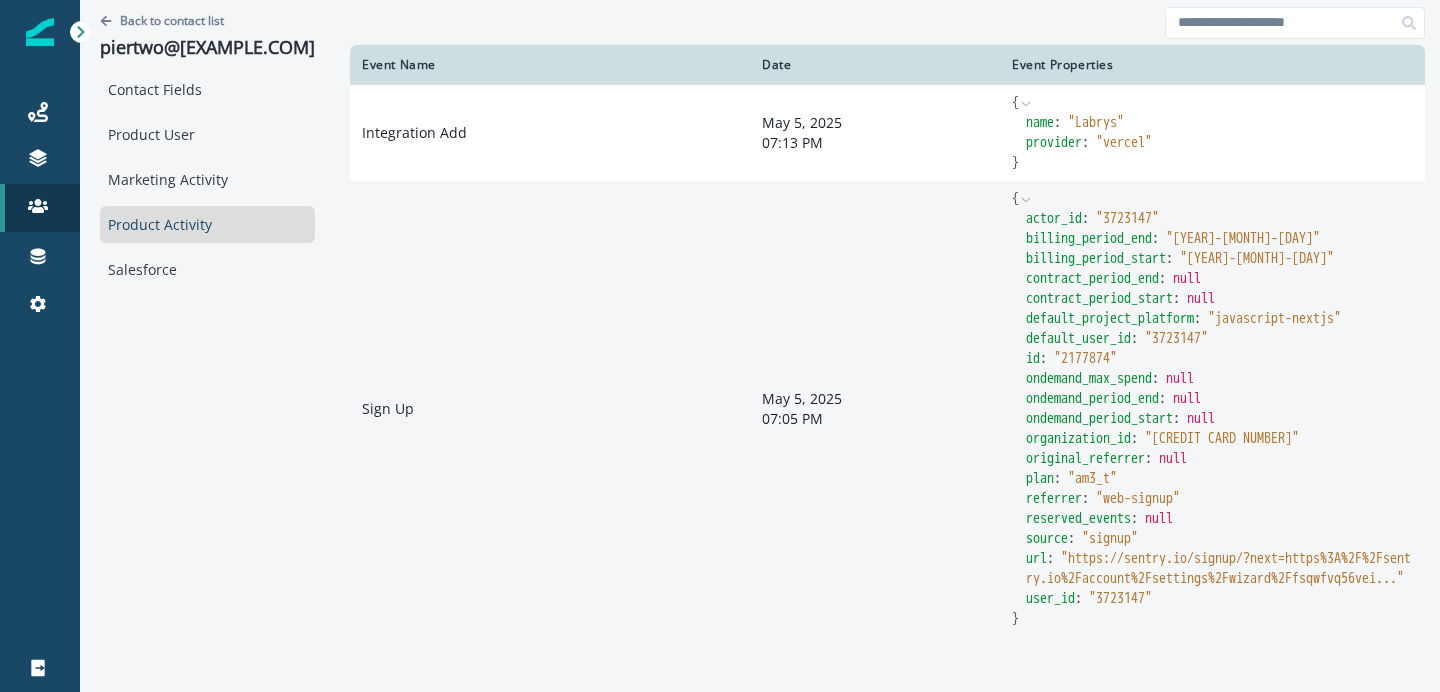 click at bounding box center (887, 22) 